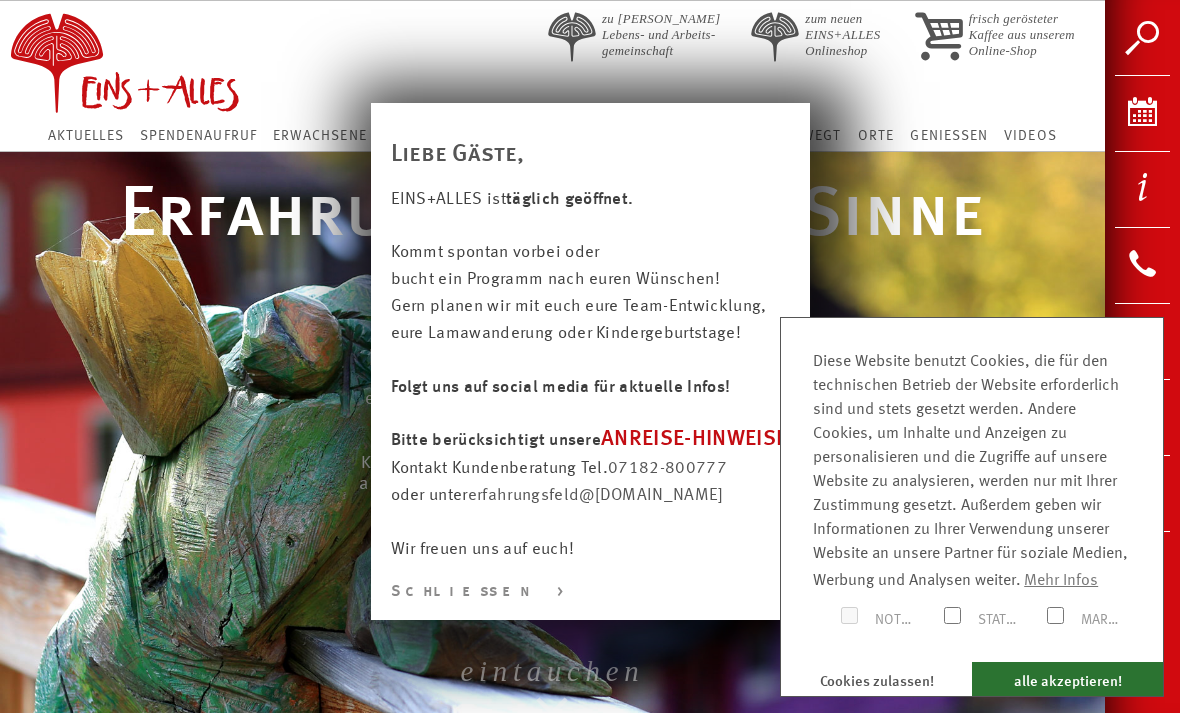 scroll, scrollTop: 0, scrollLeft: 0, axis: both 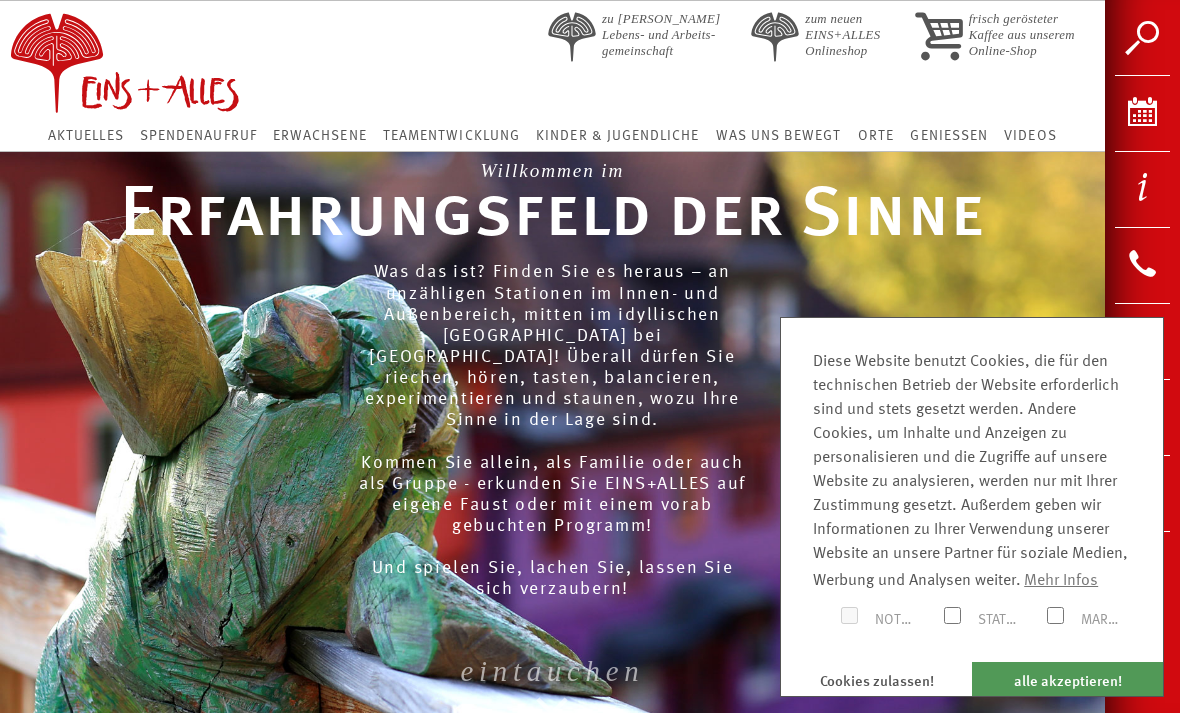 click on "alle akzeptieren!" at bounding box center (1067, 679) 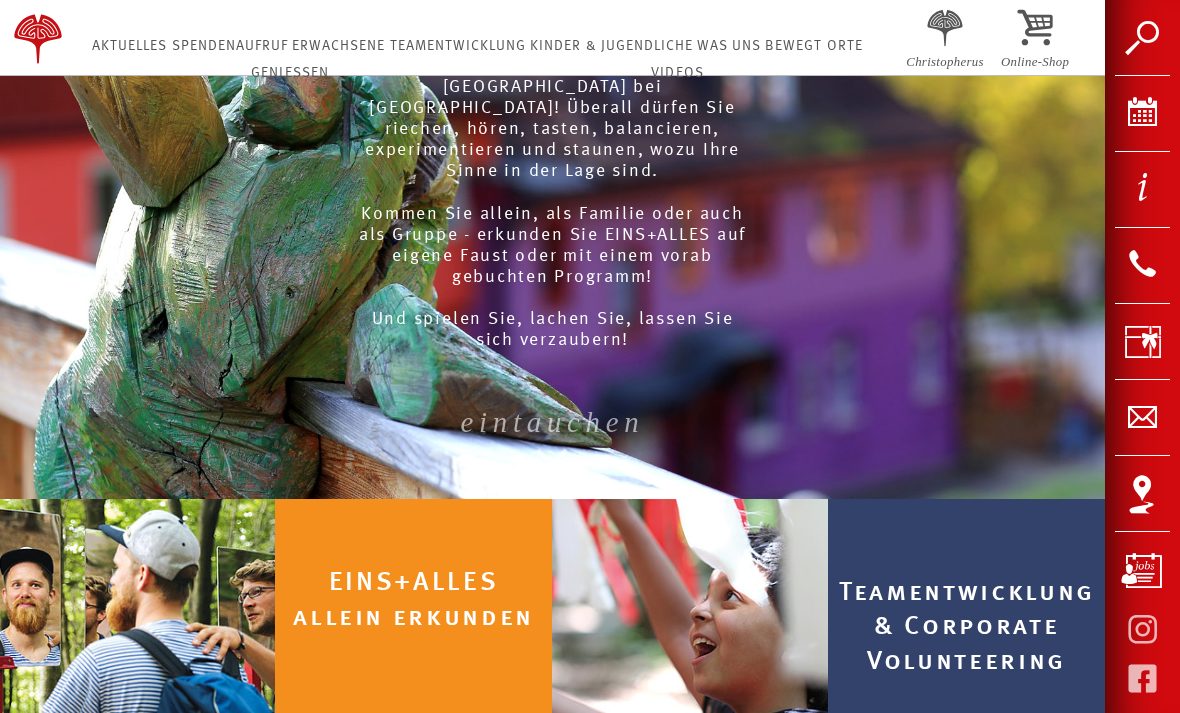 scroll, scrollTop: 0, scrollLeft: 0, axis: both 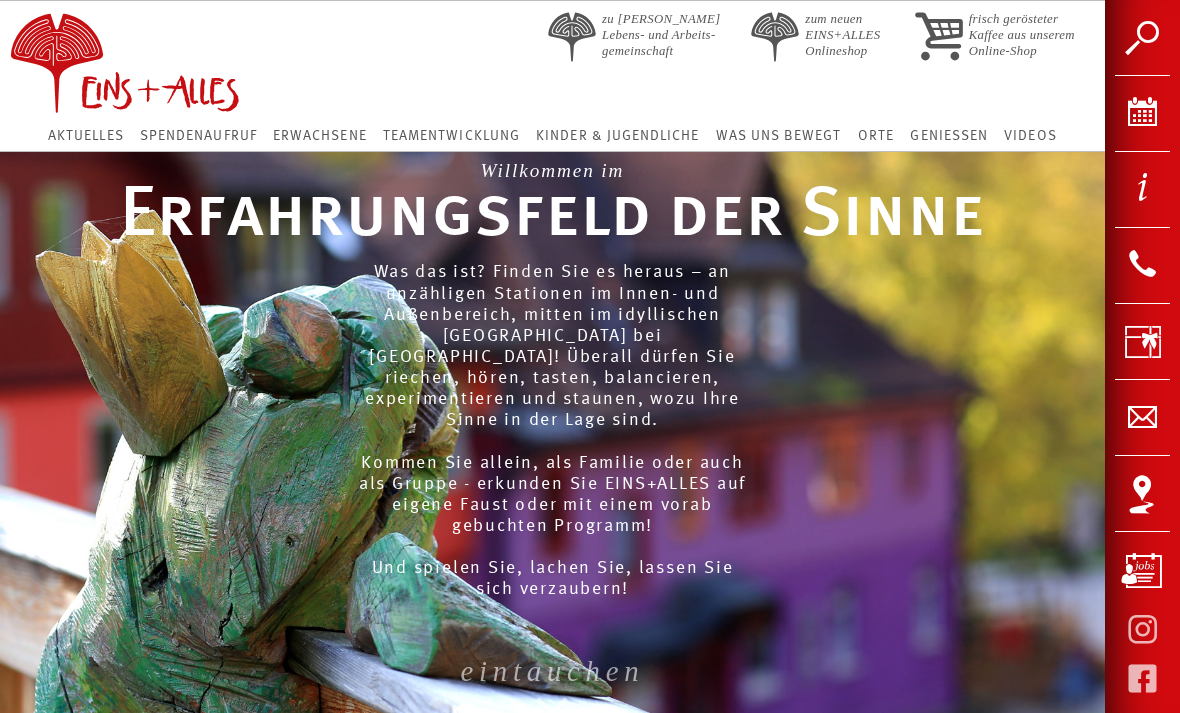 click on "Kinder & Jugendliche" at bounding box center (617, 136) 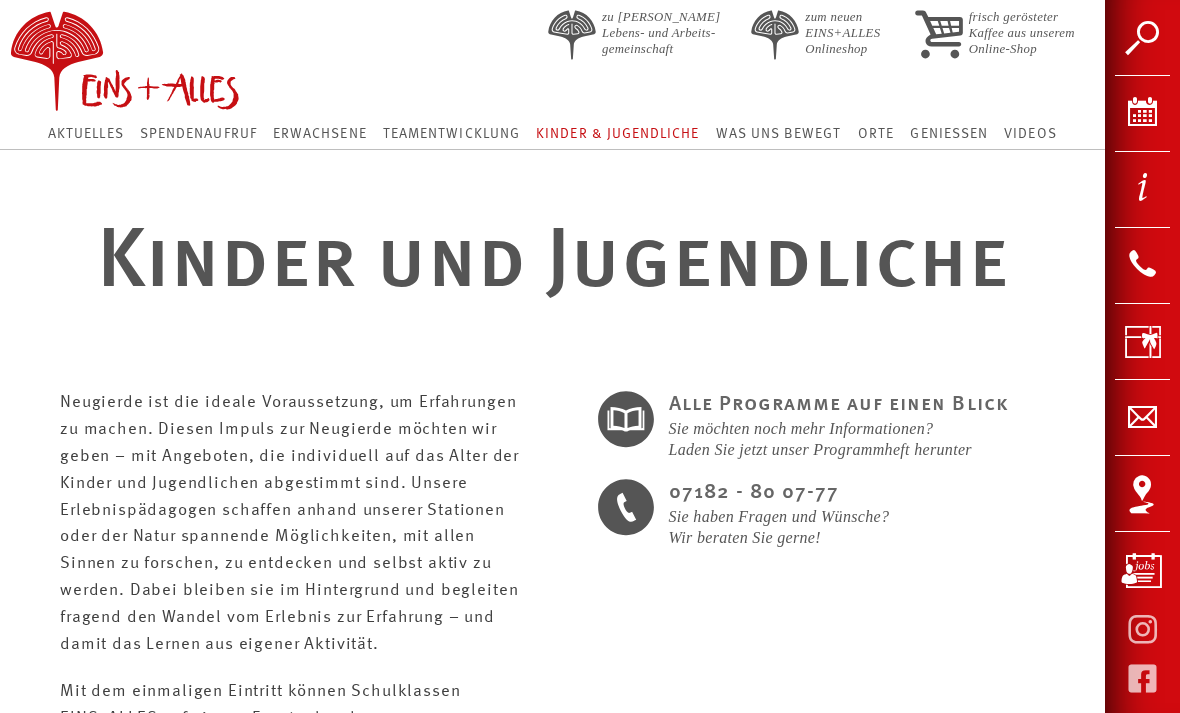 scroll, scrollTop: 0, scrollLeft: 0, axis: both 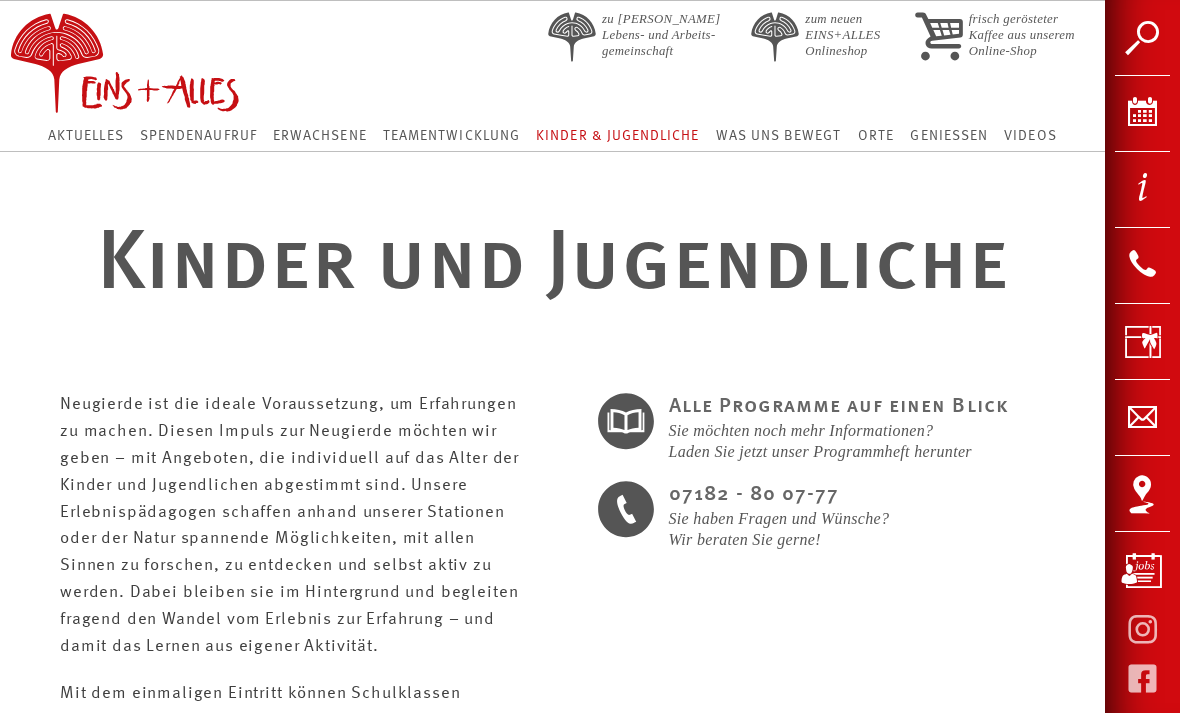 click on "Zeiten/Preise" at bounding box center (1142, 189) 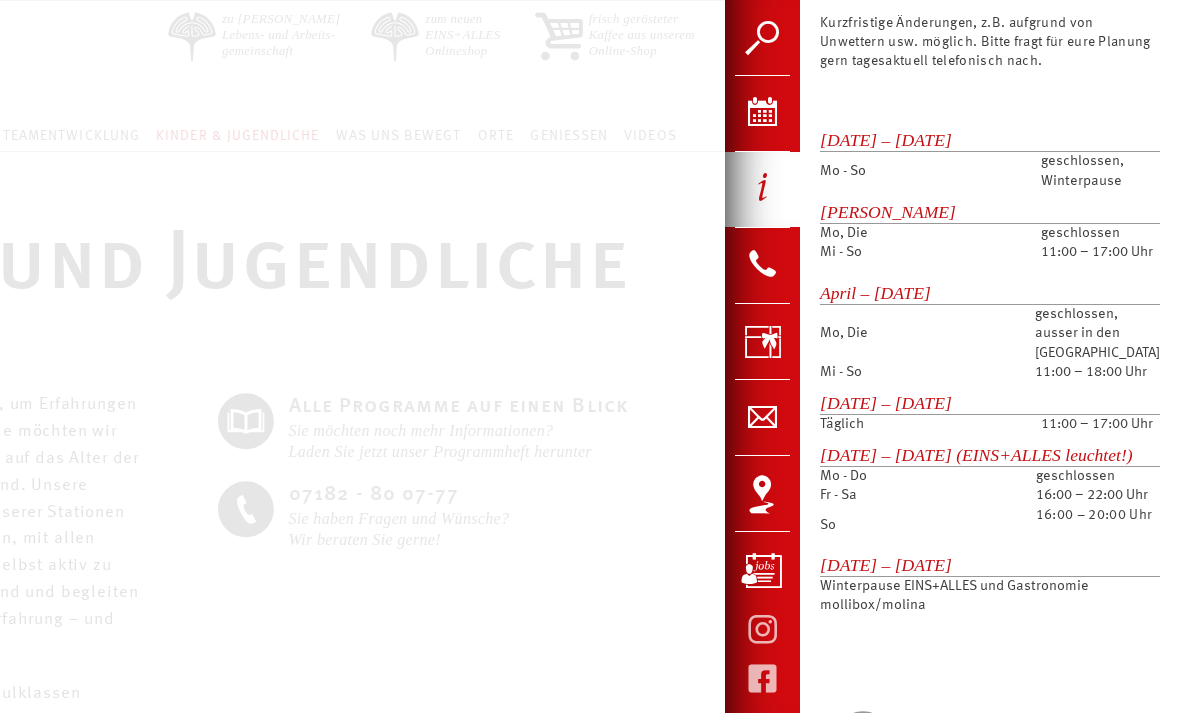 scroll, scrollTop: 1314, scrollLeft: 0, axis: vertical 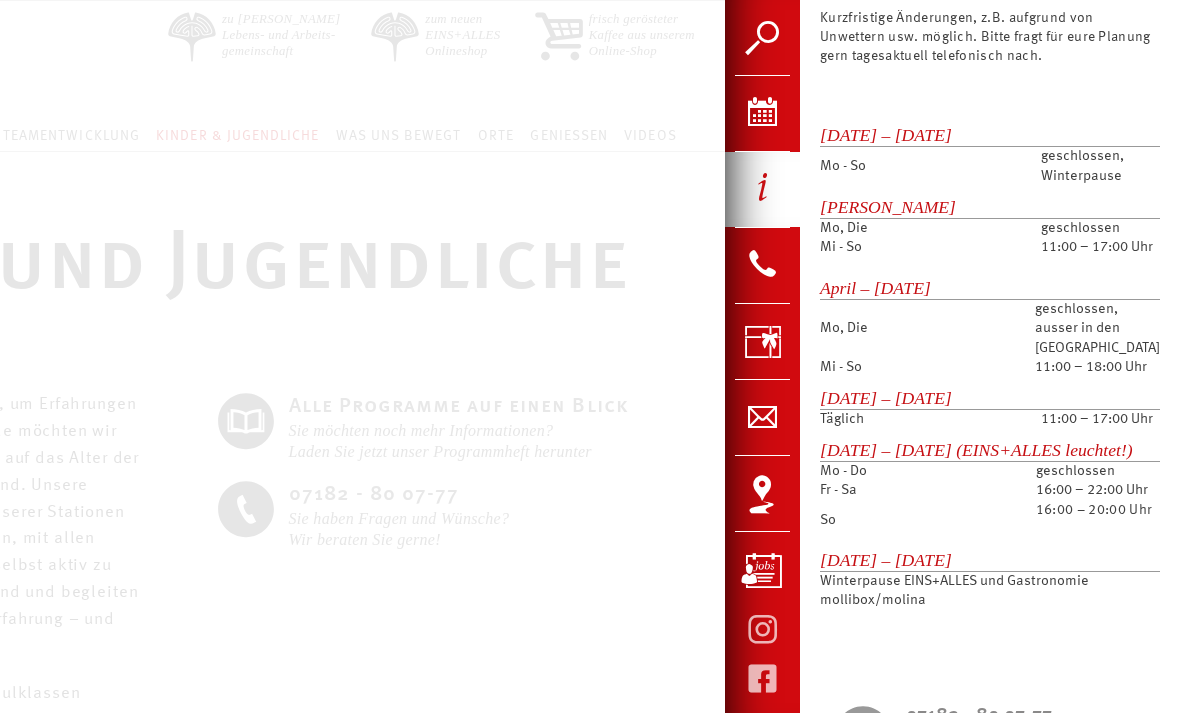 click at bounding box center [762, 628] 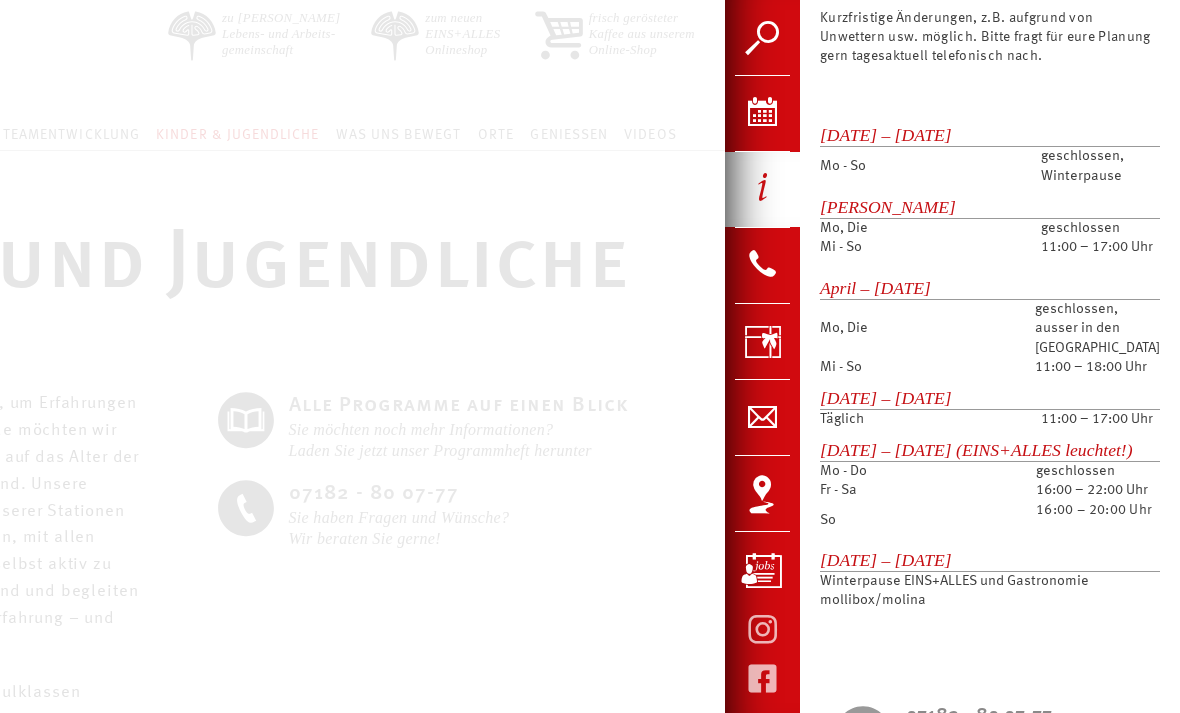 scroll, scrollTop: 0, scrollLeft: 0, axis: both 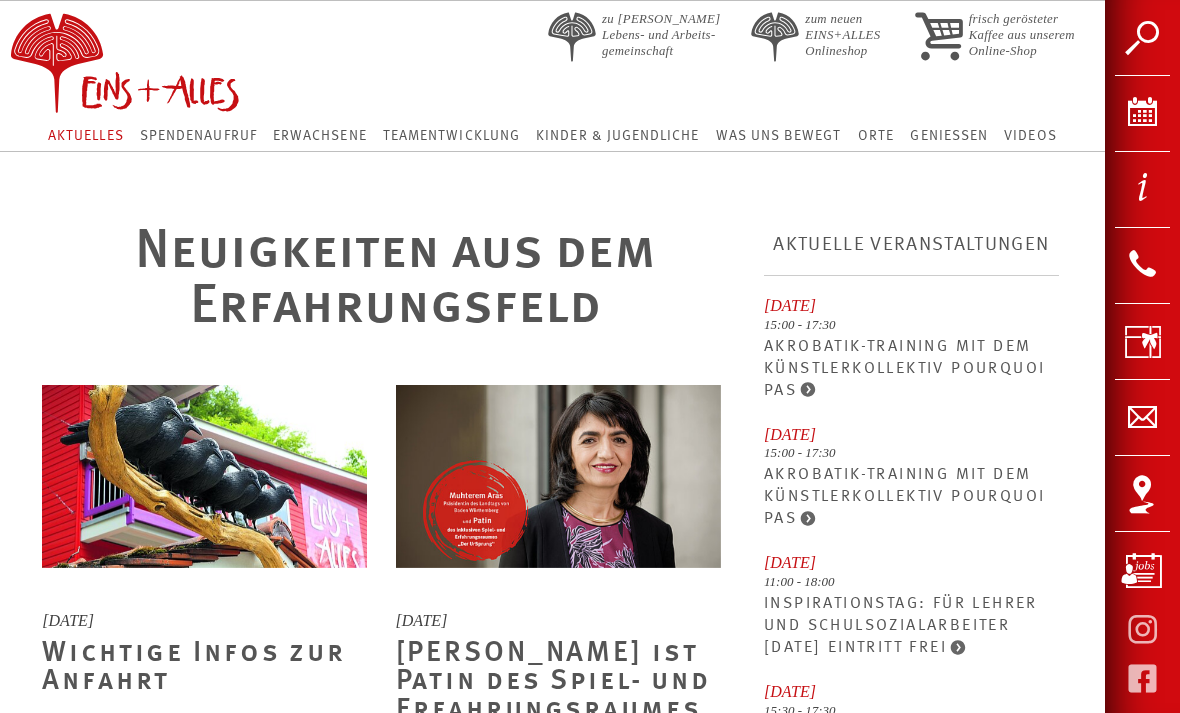 click on "Aktuelle Veranstaltungen
Juli
2025
Datum im Kalender auswählen
13. September 2025
15:00 -
17:30
Akrobatik-Training mit dem Künstlerkollektiv Pourquoi Pas
Eine besondere Gelegenheit zum Zuschauen, Austauschen und anschließendem Ausprobieren: das Künstlerkollektiv Pourquoi Pas bietet die einmalige Gelegenheit, dass ihr ihnen beim Akrobatik-Training zuschaut und erlebt, wieviel Feinarbeit und Körperbeherrschung dazugehört, dass am Ende eine spannende Performance entsteht. Zeitplan im Detail:  15:00 - 16:00 Uhr Akrobatiktraining zum Zuschauen  16:00 - 16:30 Uhr Austausch mit euch Gästen  16:30 - 17:30 Uhr: Ausprobieren des grossen Rades, darin laufen, Radschlagen usw.
14. September 2025
15:00 -
17:30
Zeitplan im Detail:" at bounding box center (911, 611) 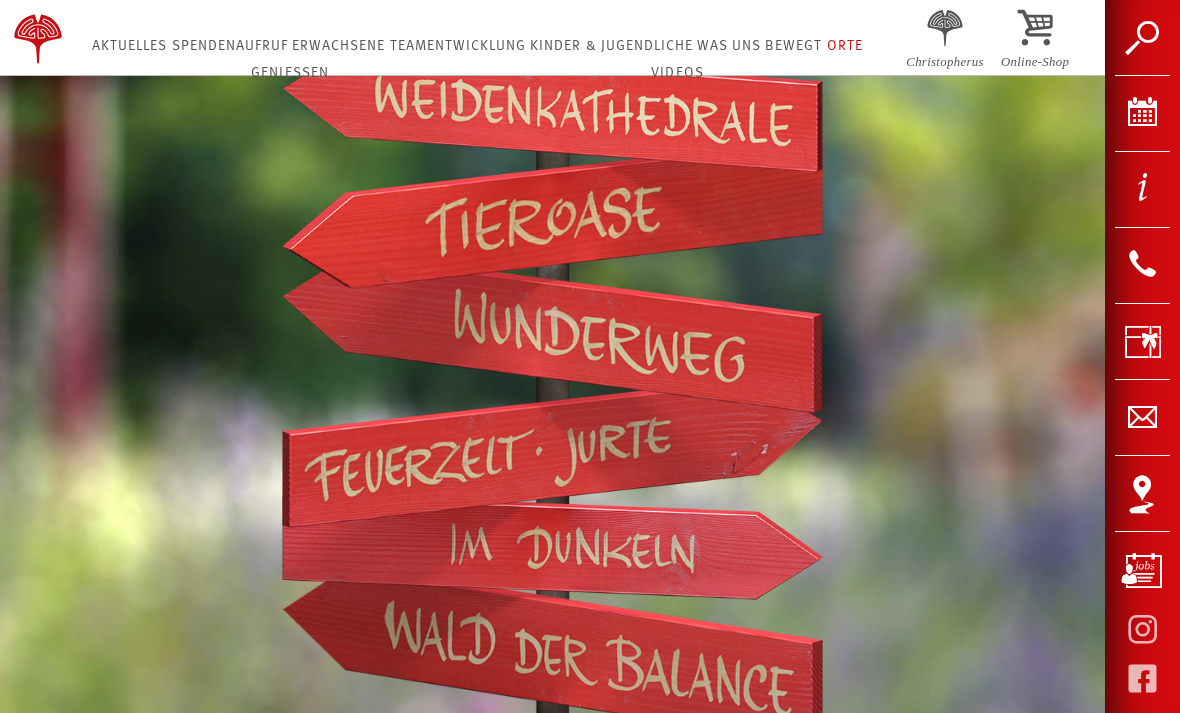 scroll, scrollTop: 604, scrollLeft: 0, axis: vertical 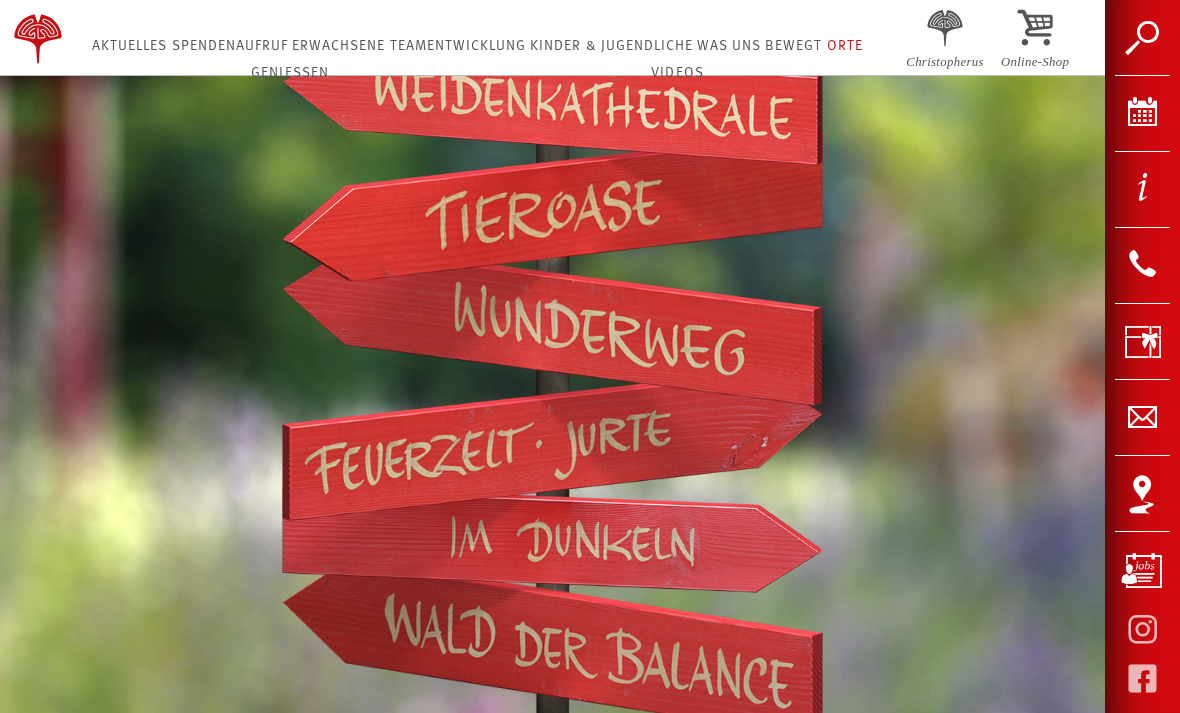 click at bounding box center [552, 206] 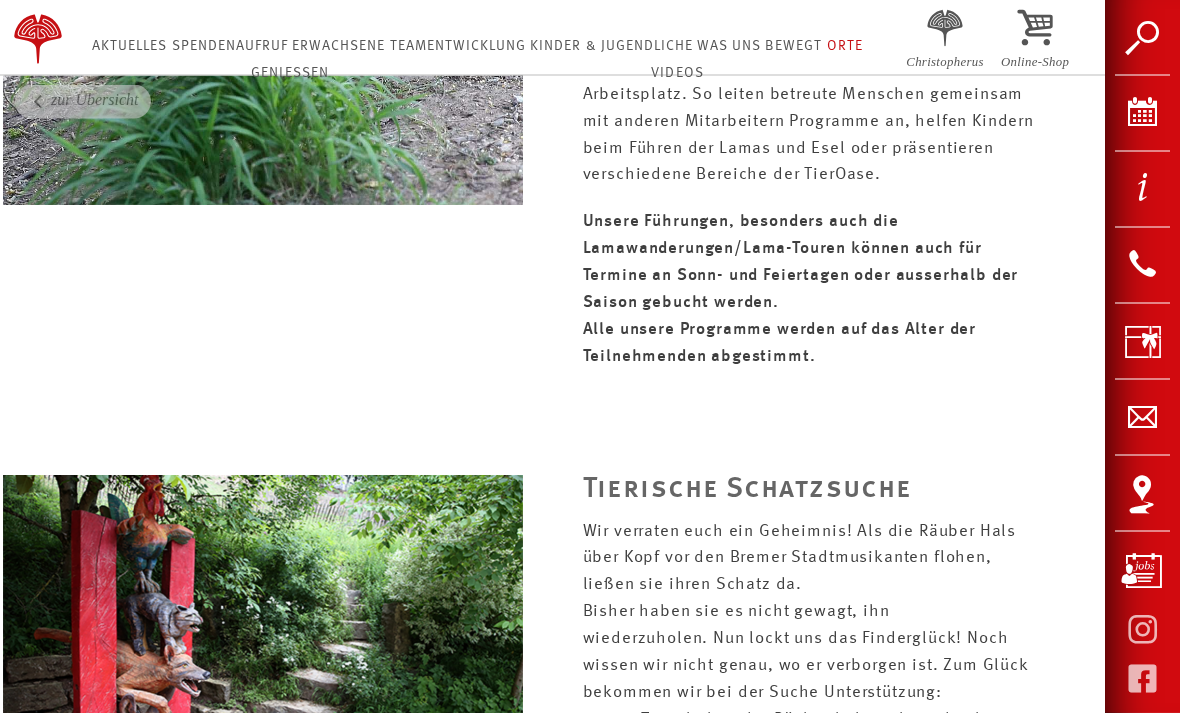 scroll, scrollTop: 1275, scrollLeft: 0, axis: vertical 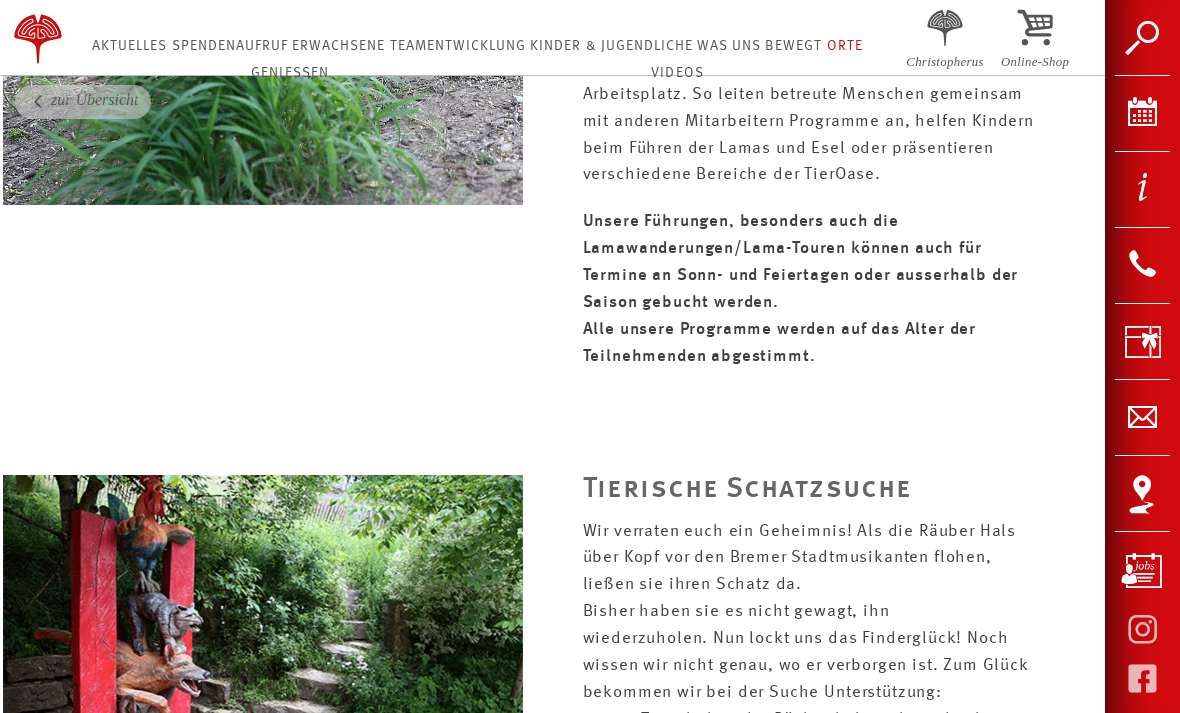 click on "Orte" at bounding box center [845, 46] 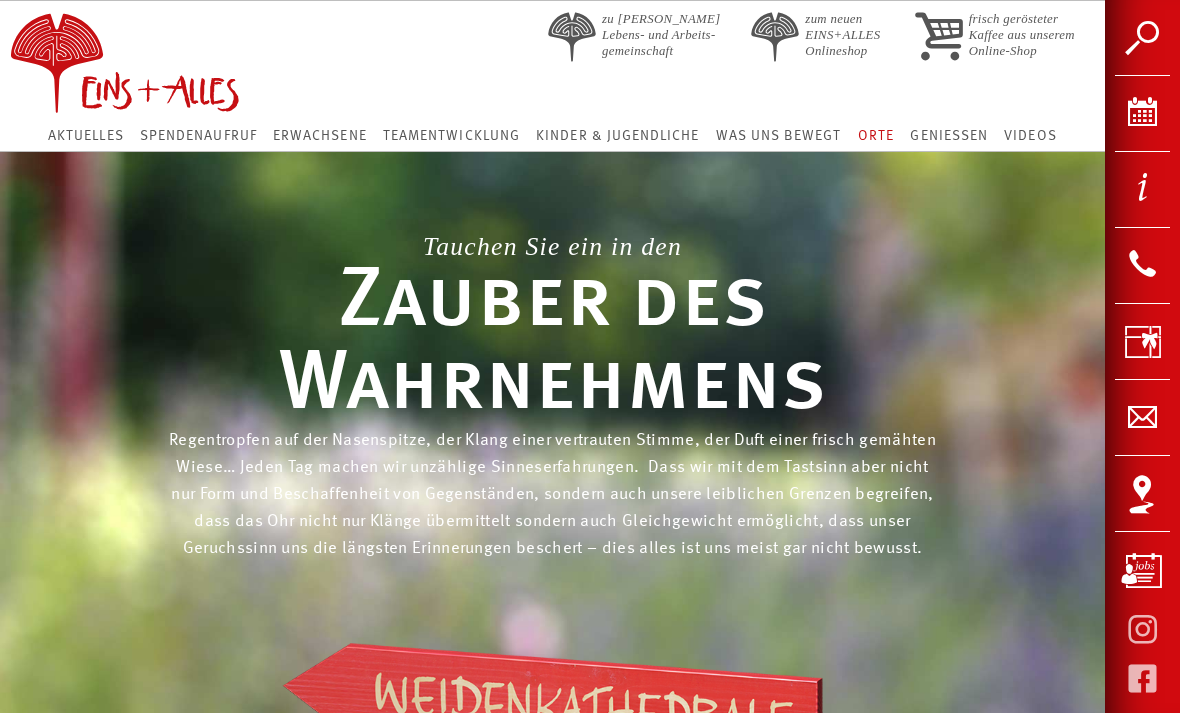 scroll, scrollTop: 0, scrollLeft: 0, axis: both 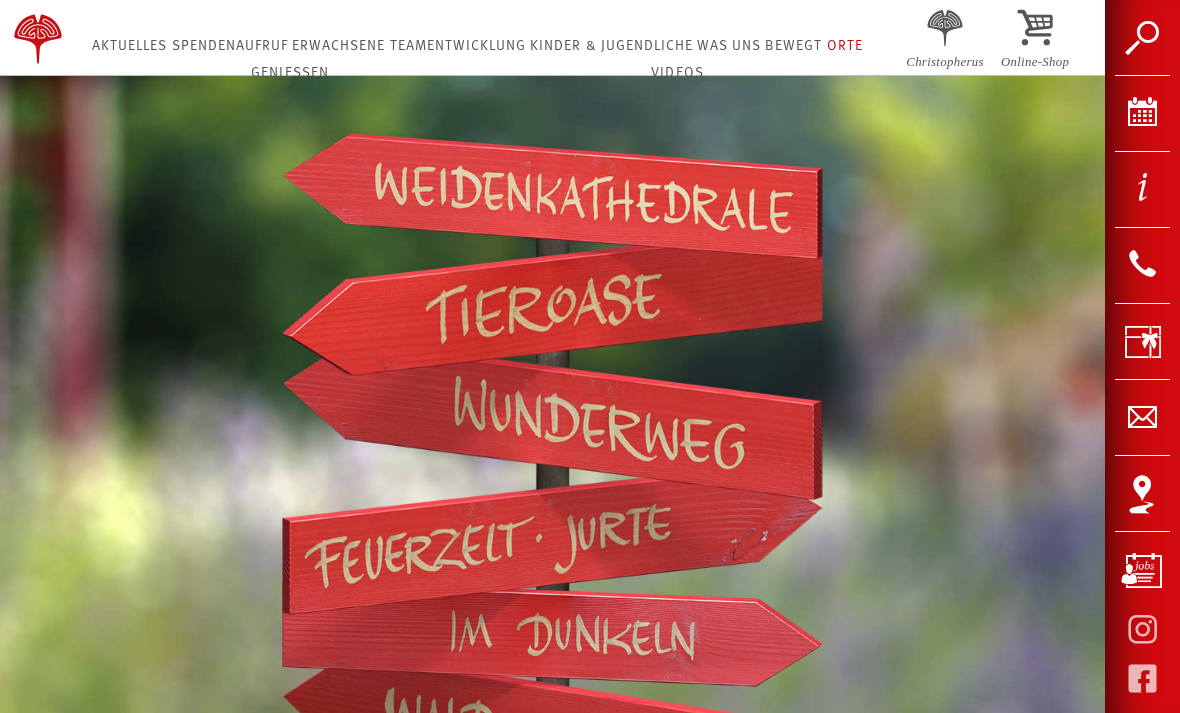 click at bounding box center (552, 196) 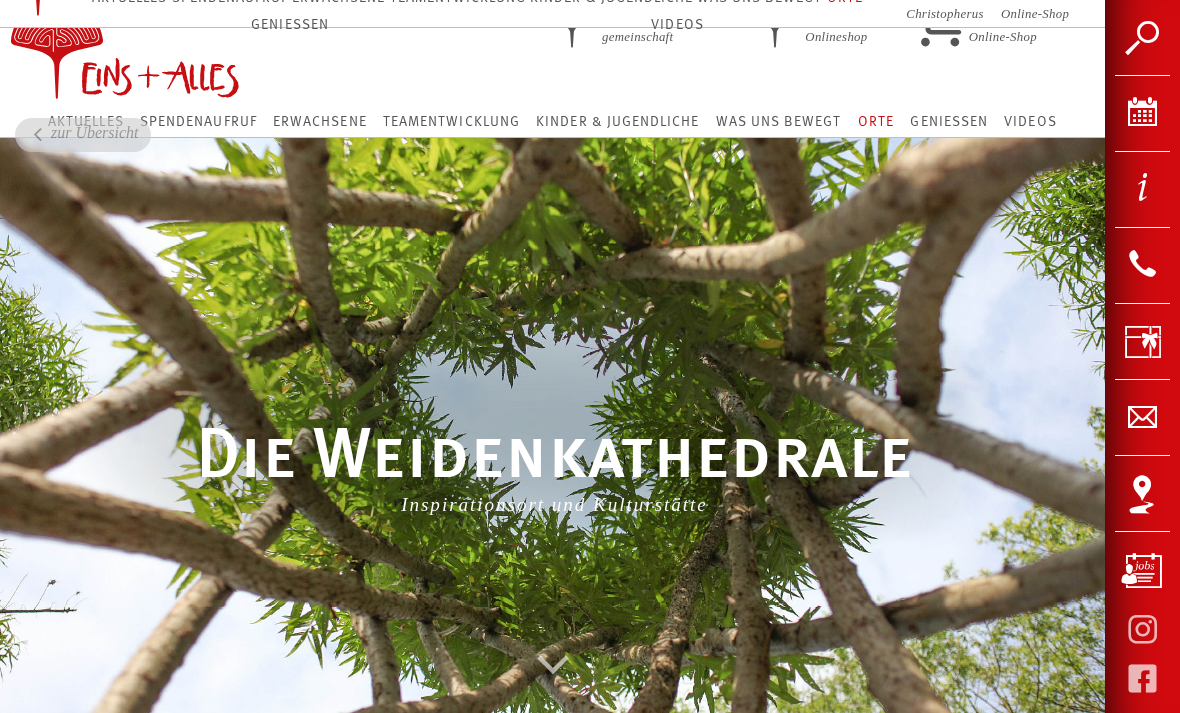 scroll, scrollTop: 0, scrollLeft: 0, axis: both 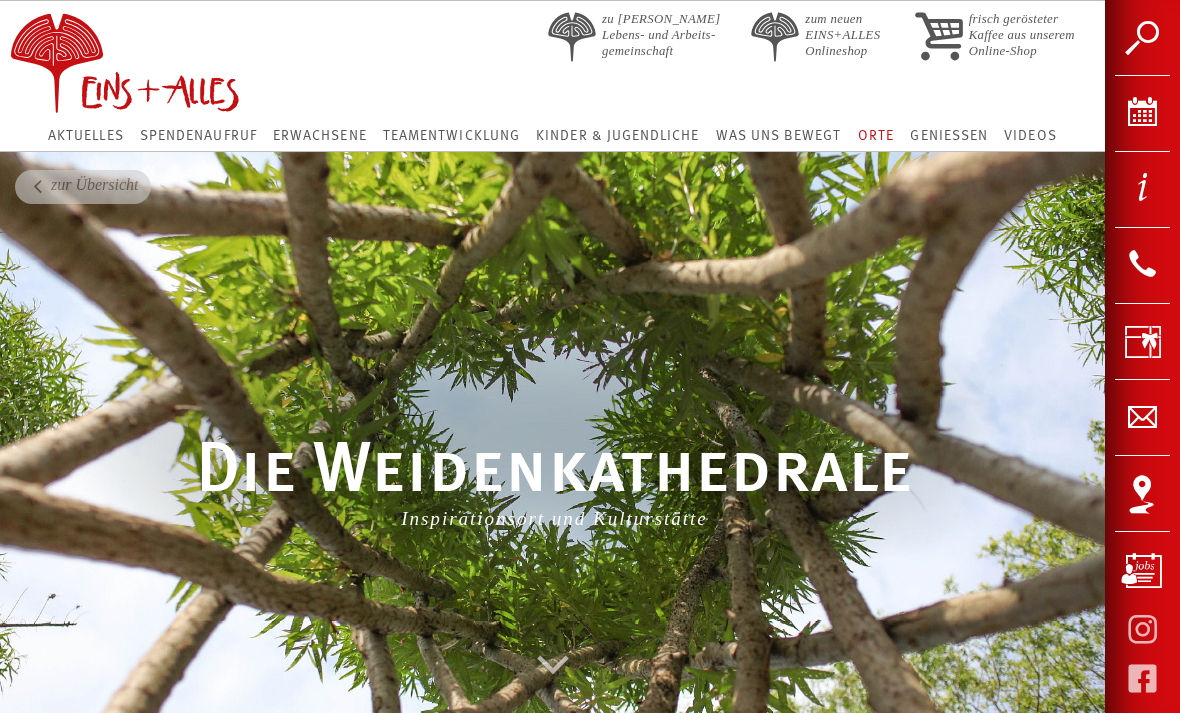 click on "Orte" at bounding box center [876, 136] 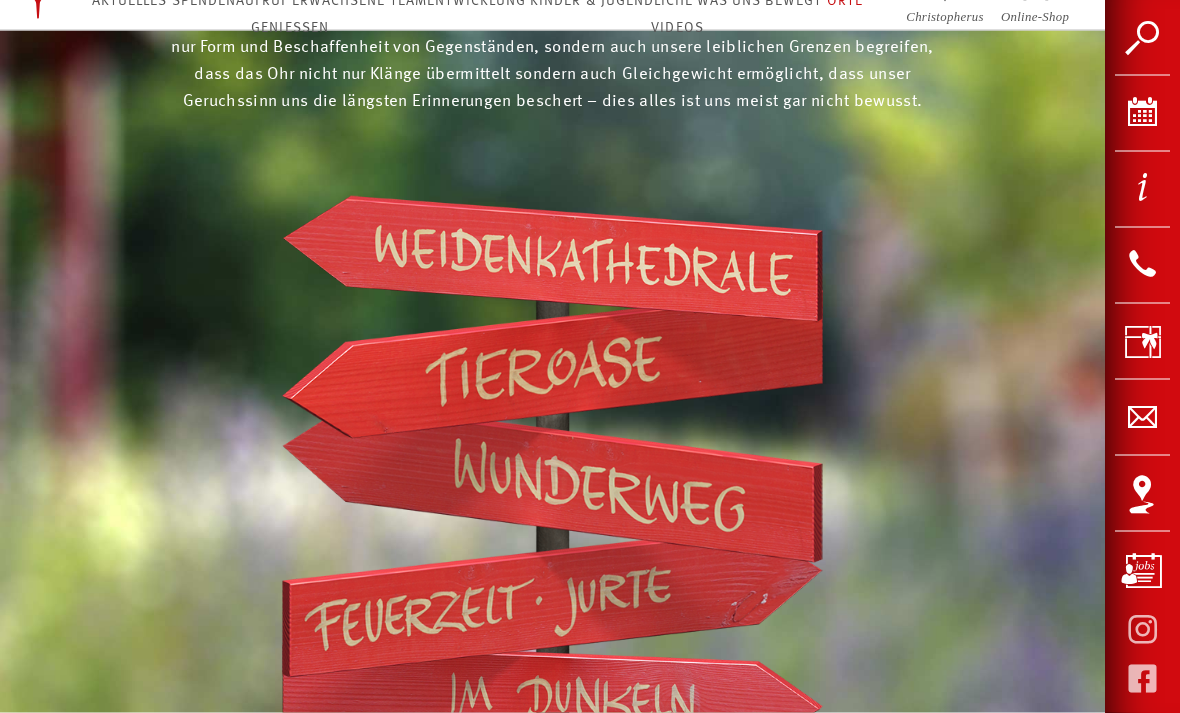 scroll, scrollTop: 454, scrollLeft: 0, axis: vertical 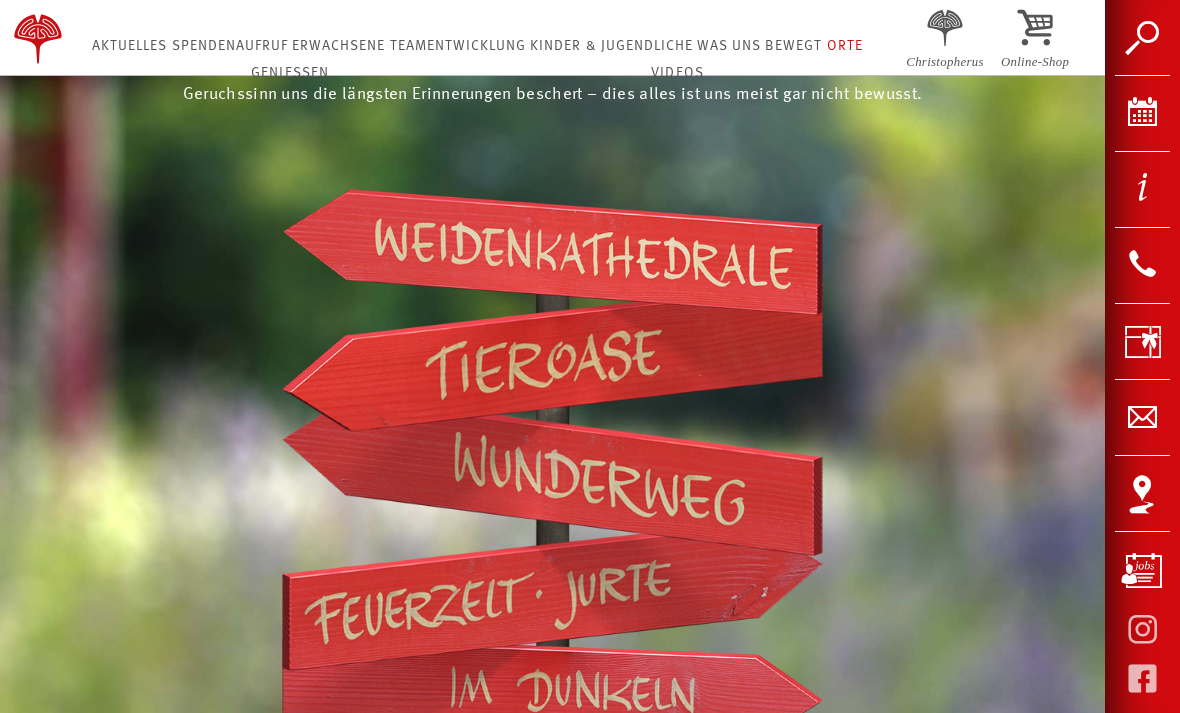 click at bounding box center [552, 476] 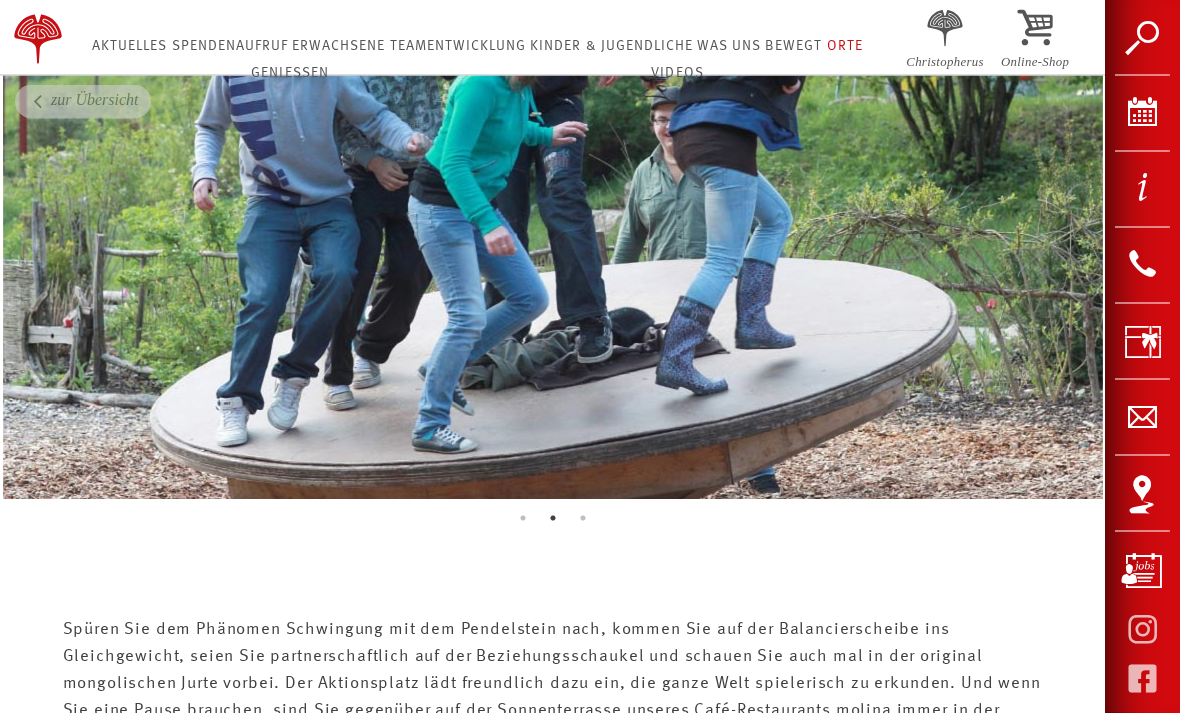 scroll, scrollTop: 3334, scrollLeft: 0, axis: vertical 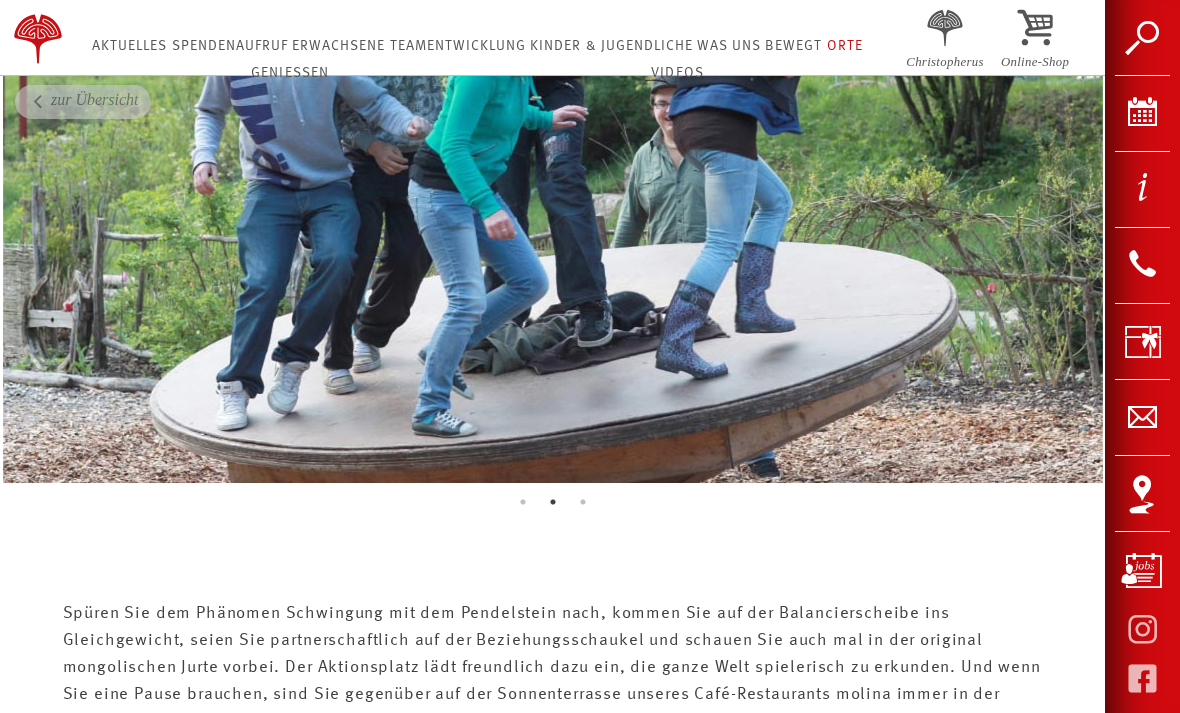 click at bounding box center [553, 183] 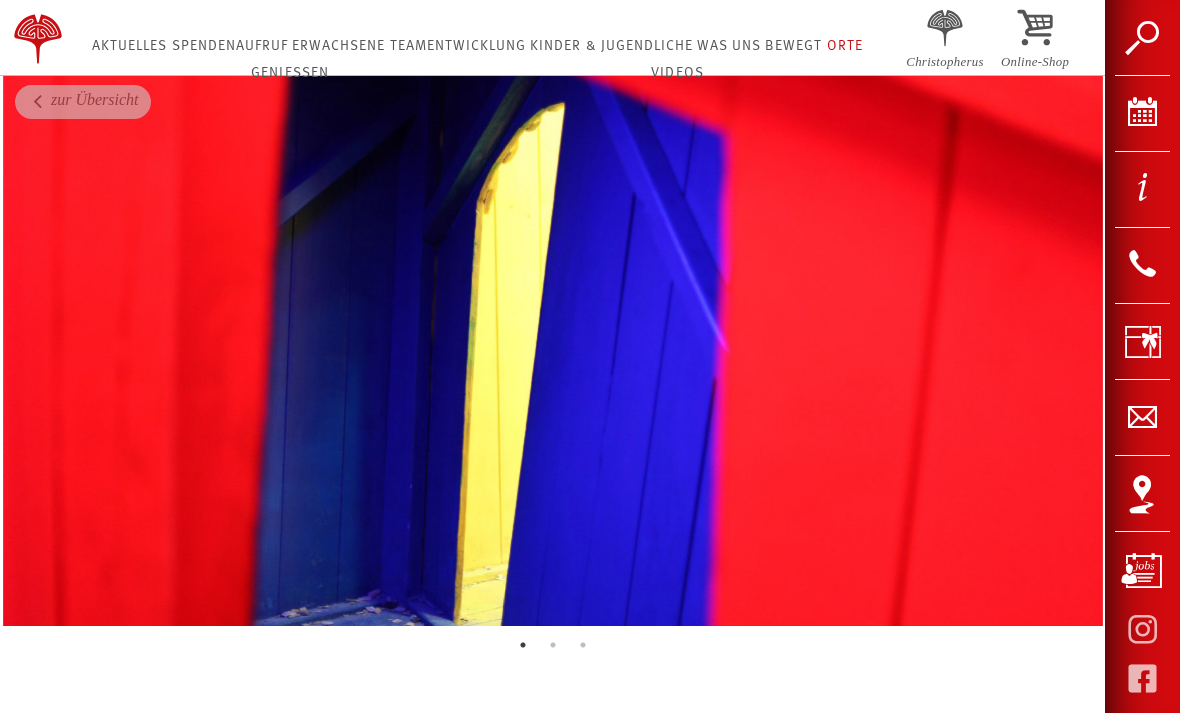scroll, scrollTop: 3191, scrollLeft: 0, axis: vertical 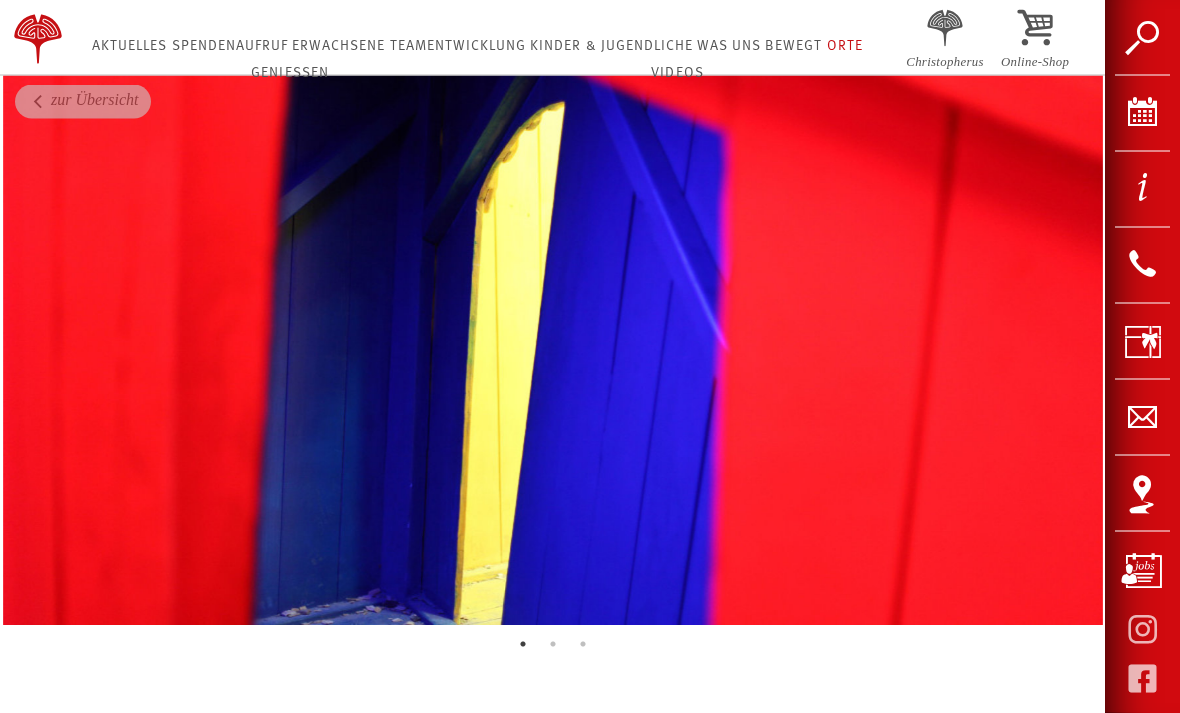 click at bounding box center (553, 326) 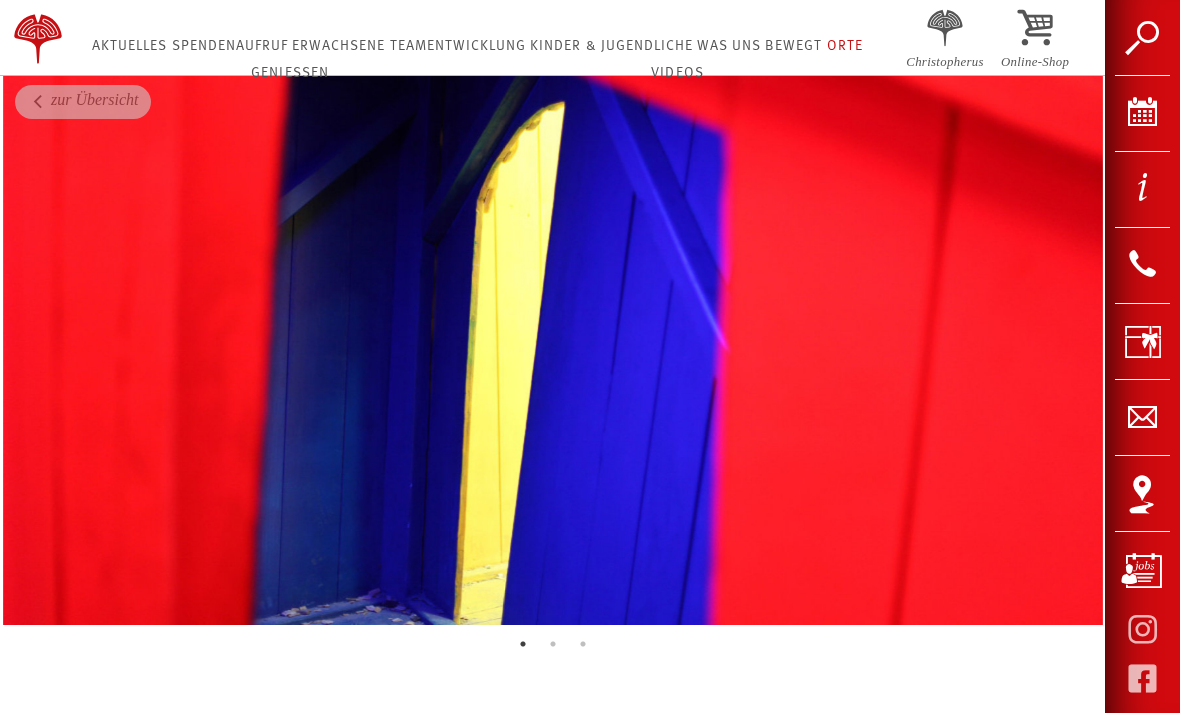 click at bounding box center (553, 325) 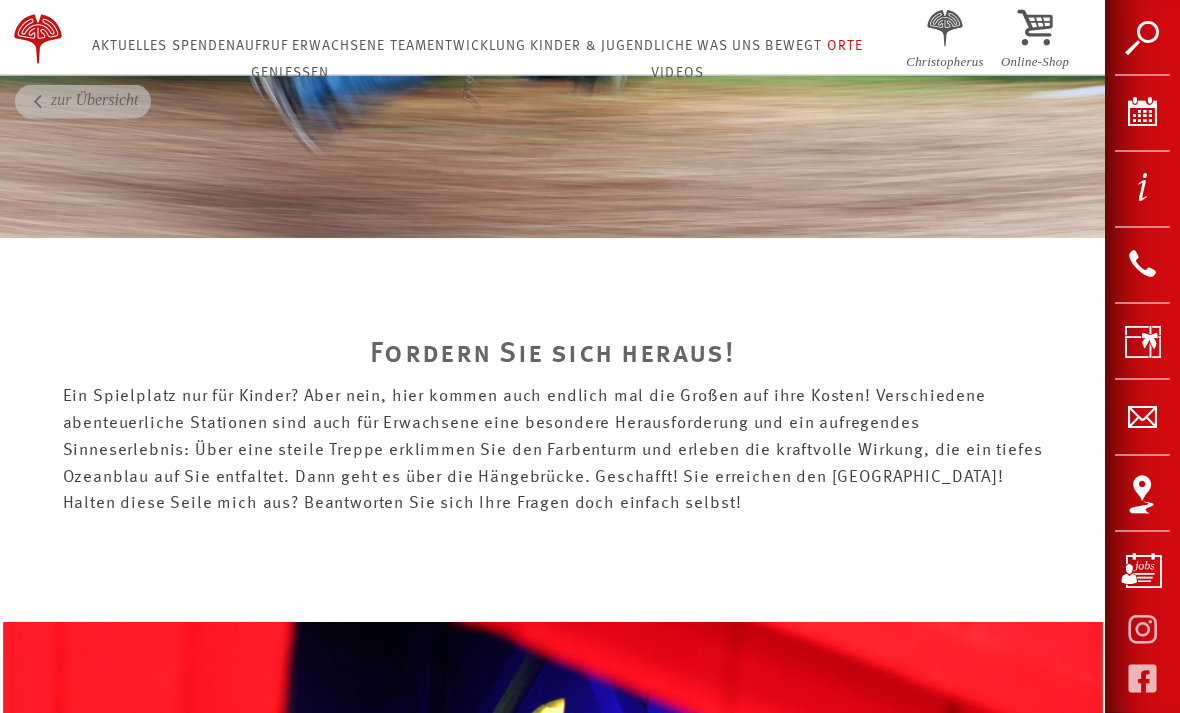 scroll, scrollTop: 2572, scrollLeft: 0, axis: vertical 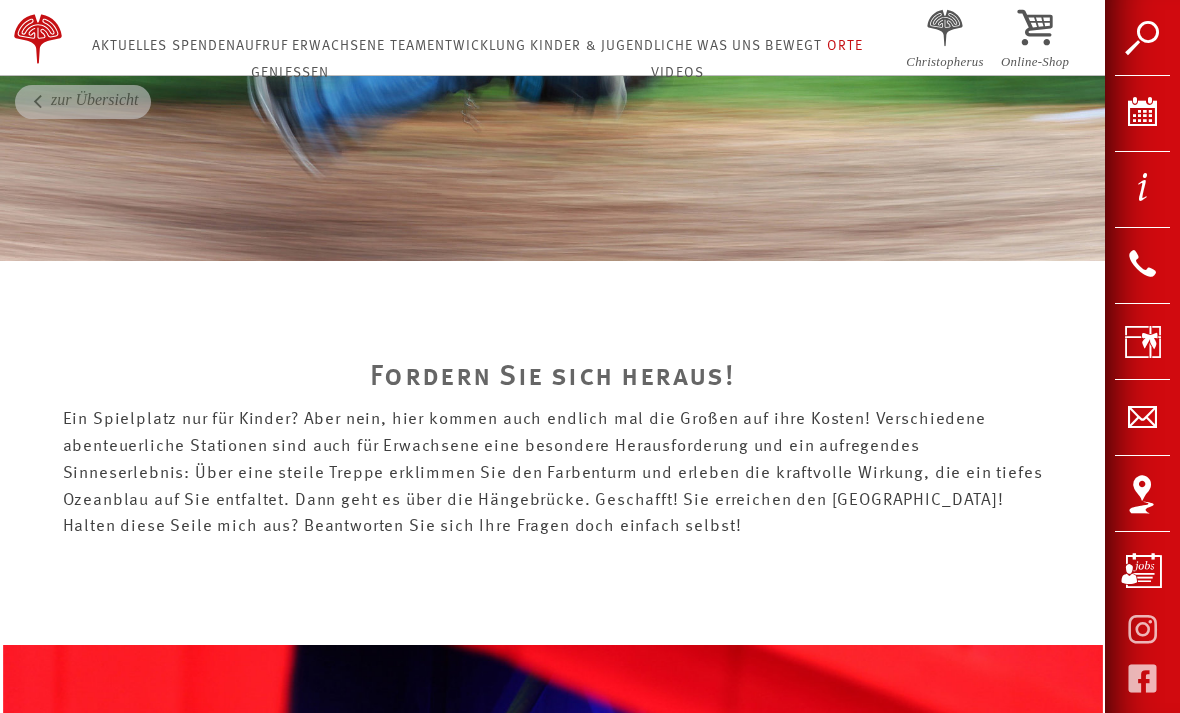 click on "Orte" at bounding box center [845, 46] 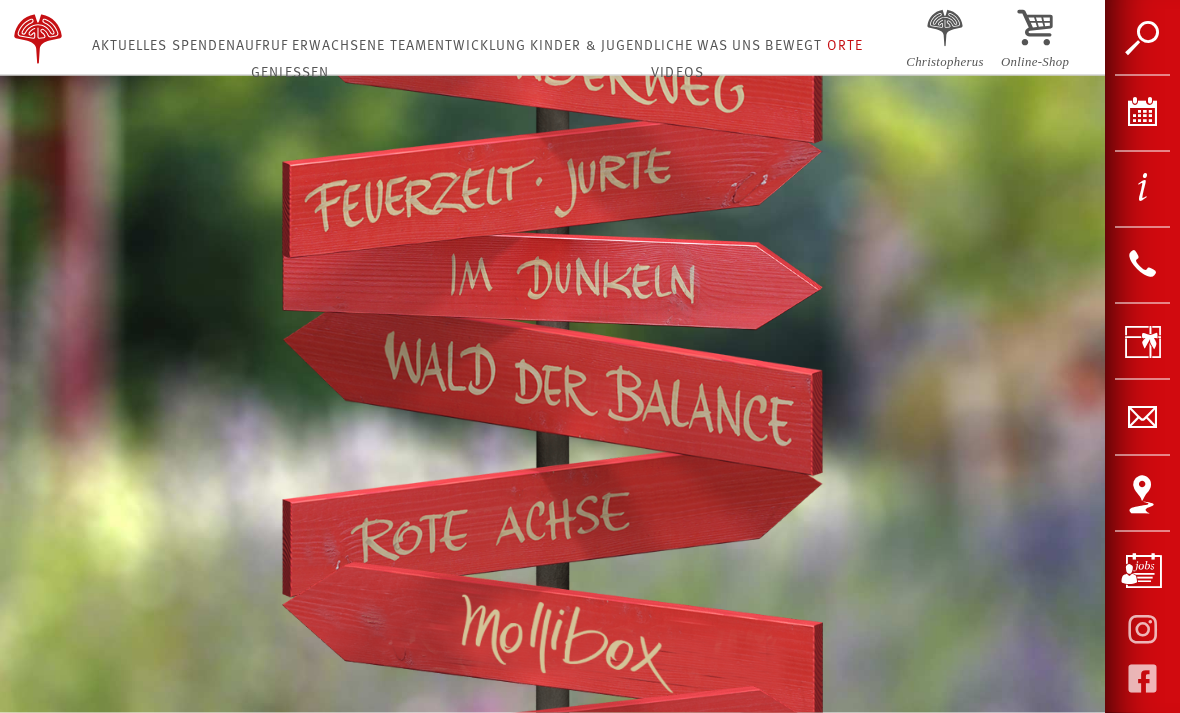scroll, scrollTop: 880, scrollLeft: 0, axis: vertical 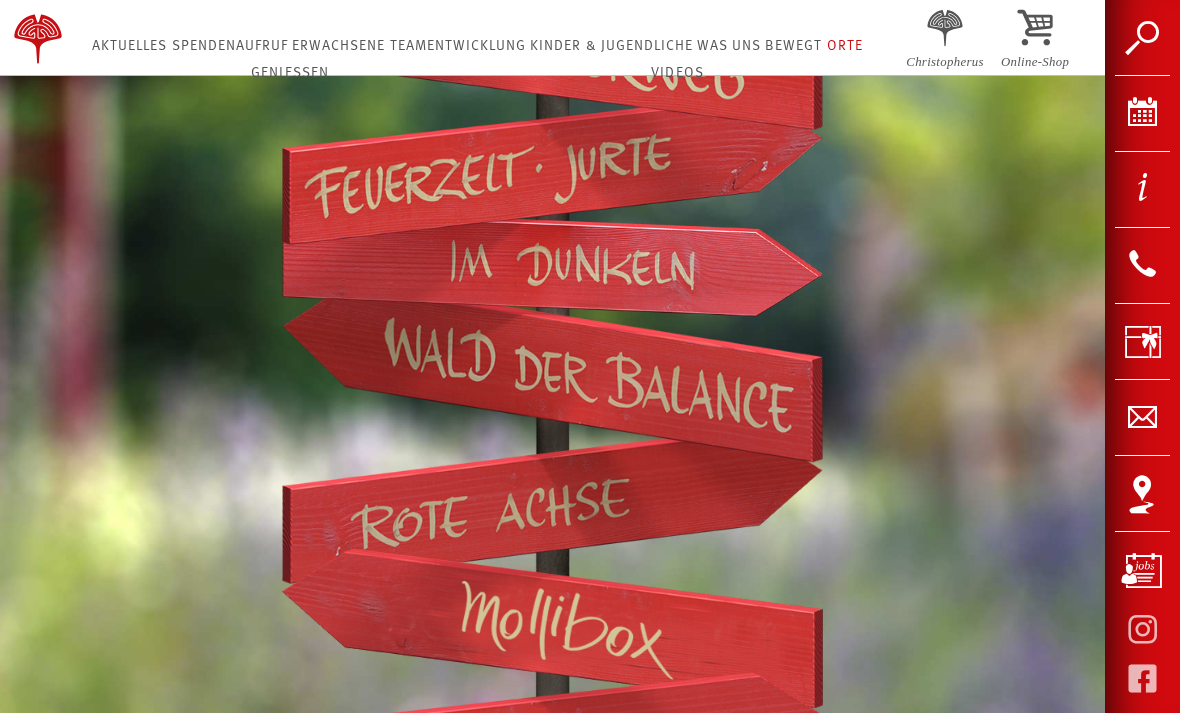 click at bounding box center [552, 371] 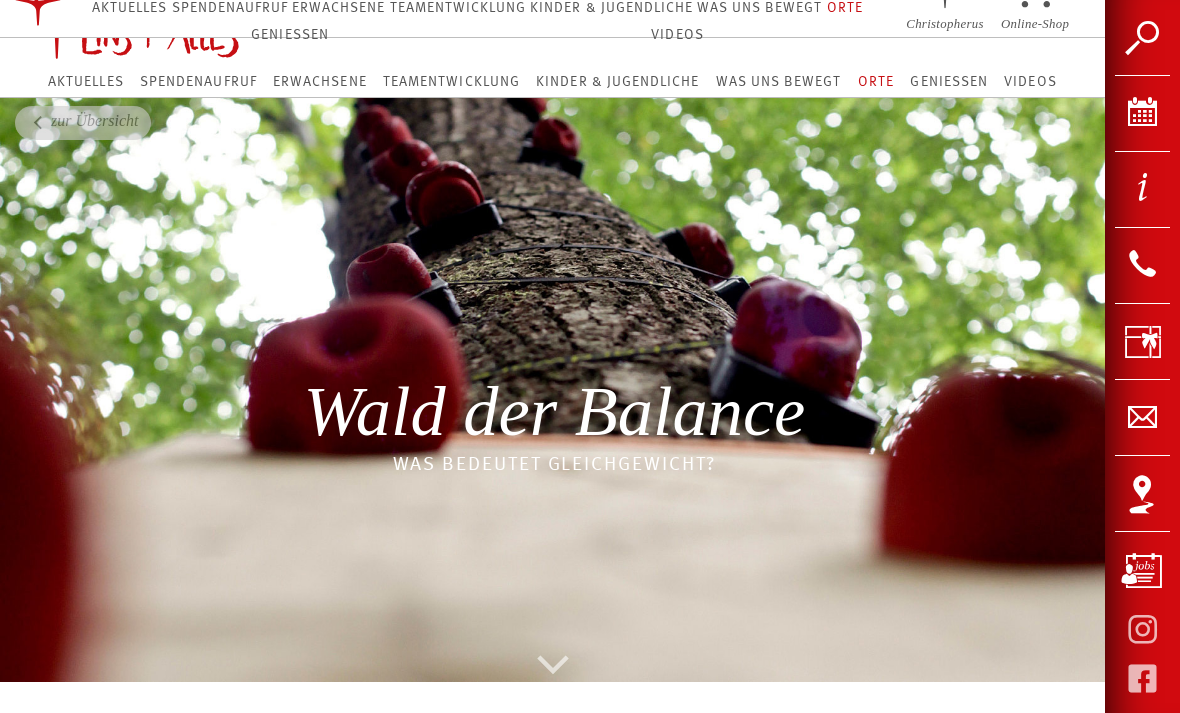scroll, scrollTop: 51, scrollLeft: 0, axis: vertical 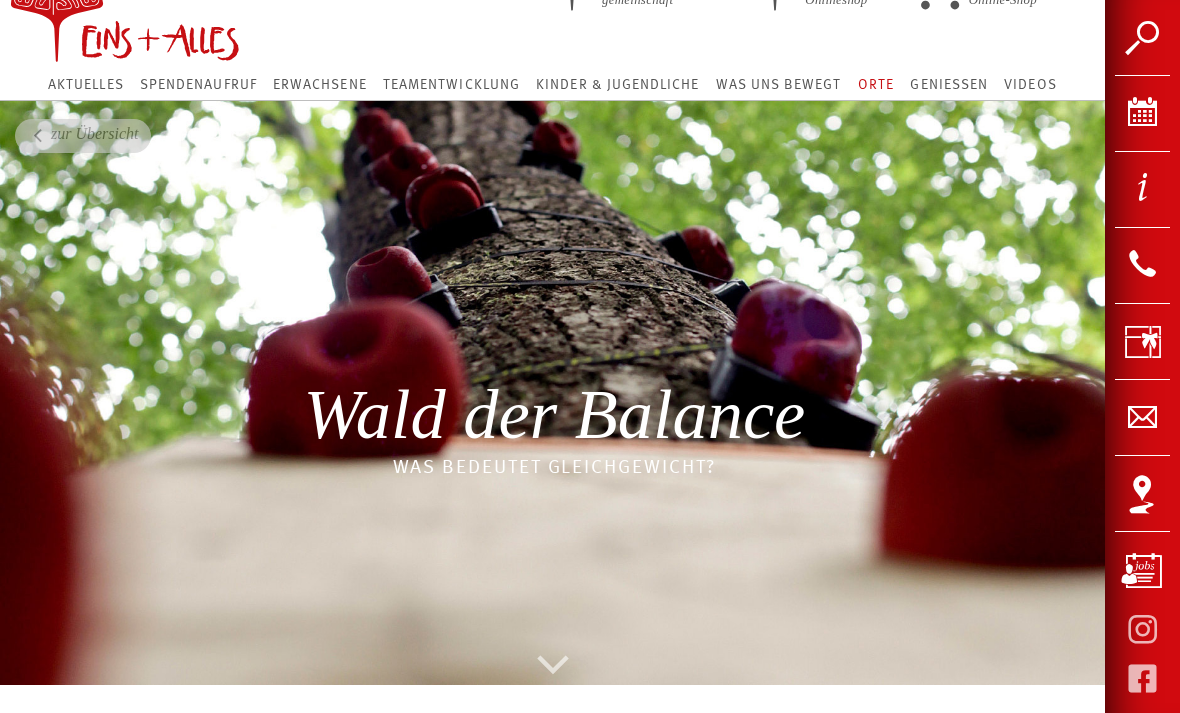 click on "zu Christopherus Lebens- und Arbeits- gemeinschaft
zum neuen EINS+ALLES Onlineshop
frisch gerösteter Kaffee aus unserem Online-Shop
Aktuelles Spendenaufruf Erwachsene Teamentwicklung Kinder & Jugendliche Was uns bewegt Orte Geniessen Videos
Christopherus" at bounding box center [552, 25] 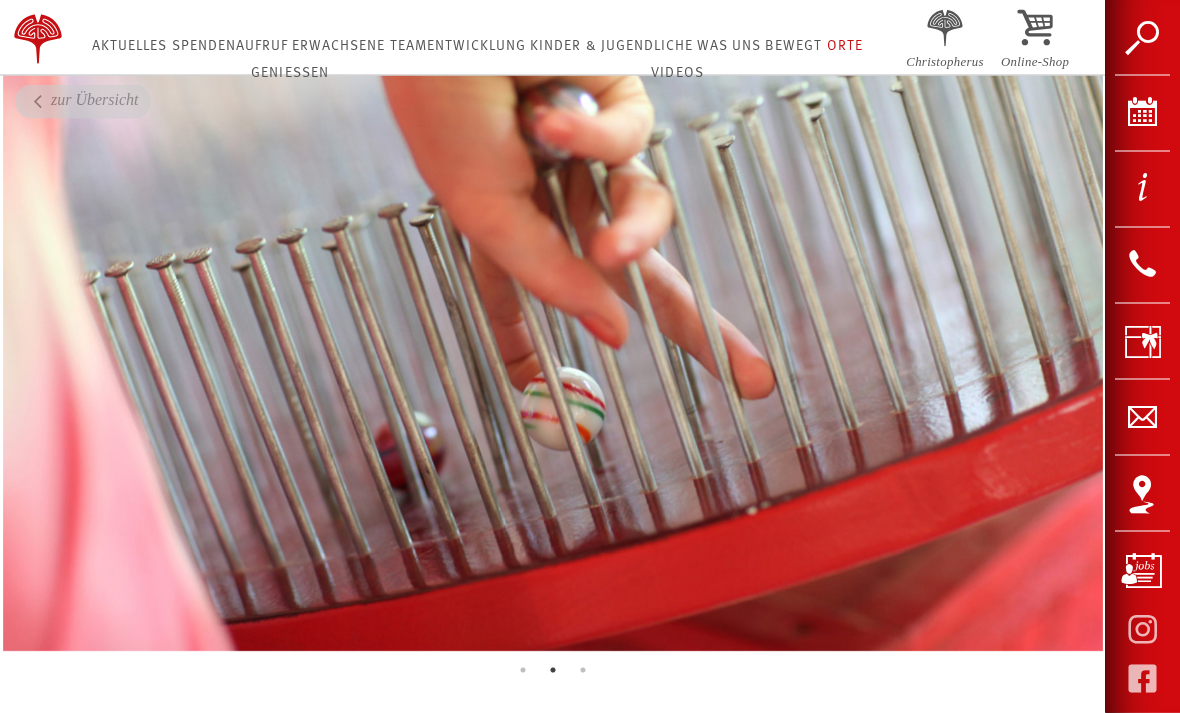 scroll, scrollTop: 1995, scrollLeft: 0, axis: vertical 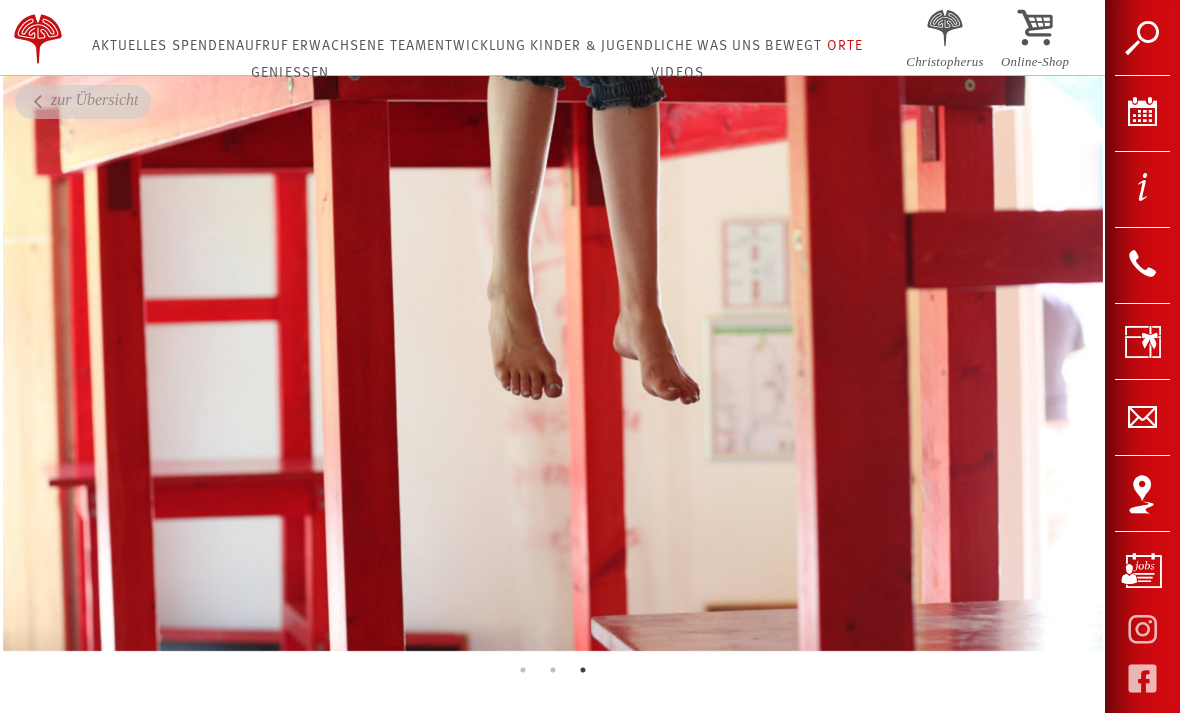 click at bounding box center (553, 351) 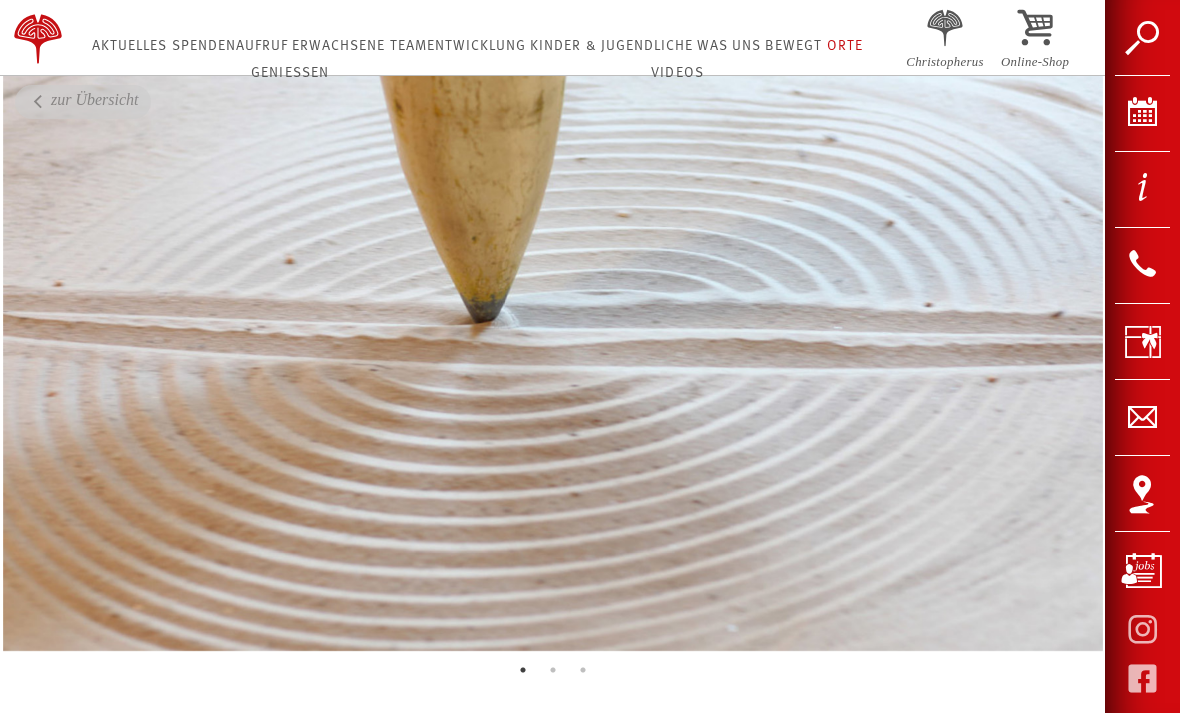 click at bounding box center [553, 351] 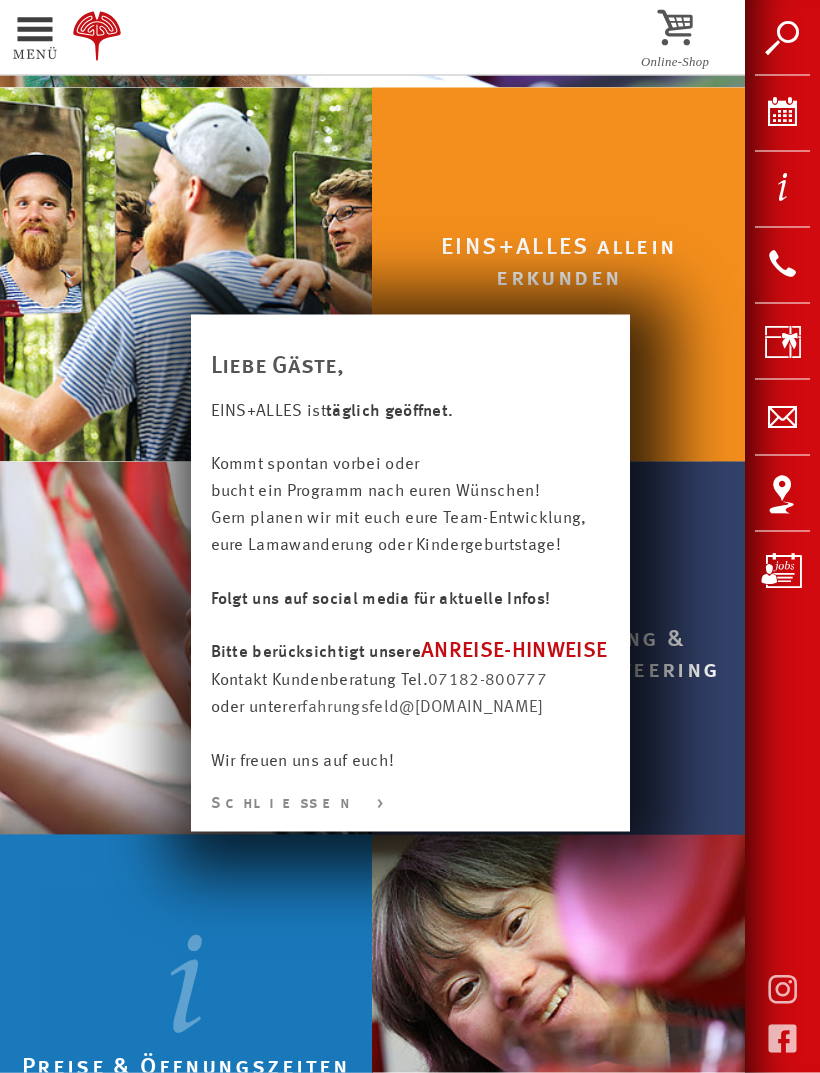 scroll, scrollTop: 467, scrollLeft: 0, axis: vertical 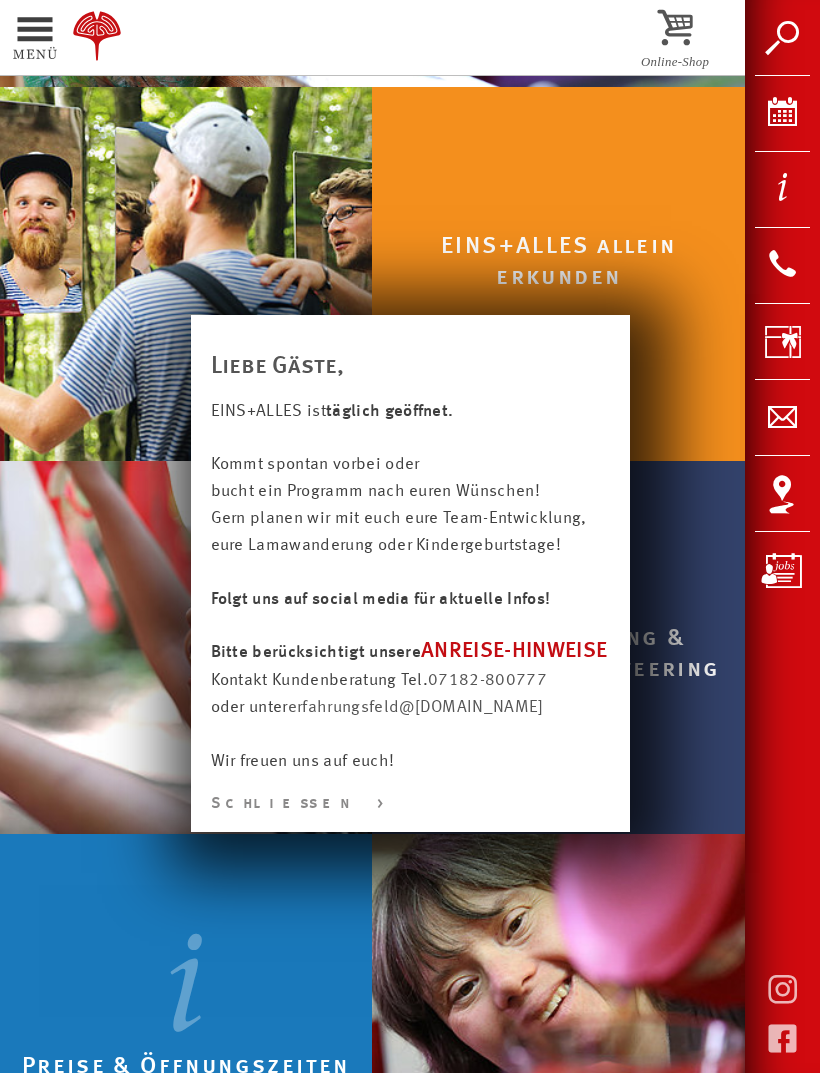 click on "Schließen >" at bounding box center [410, 804] 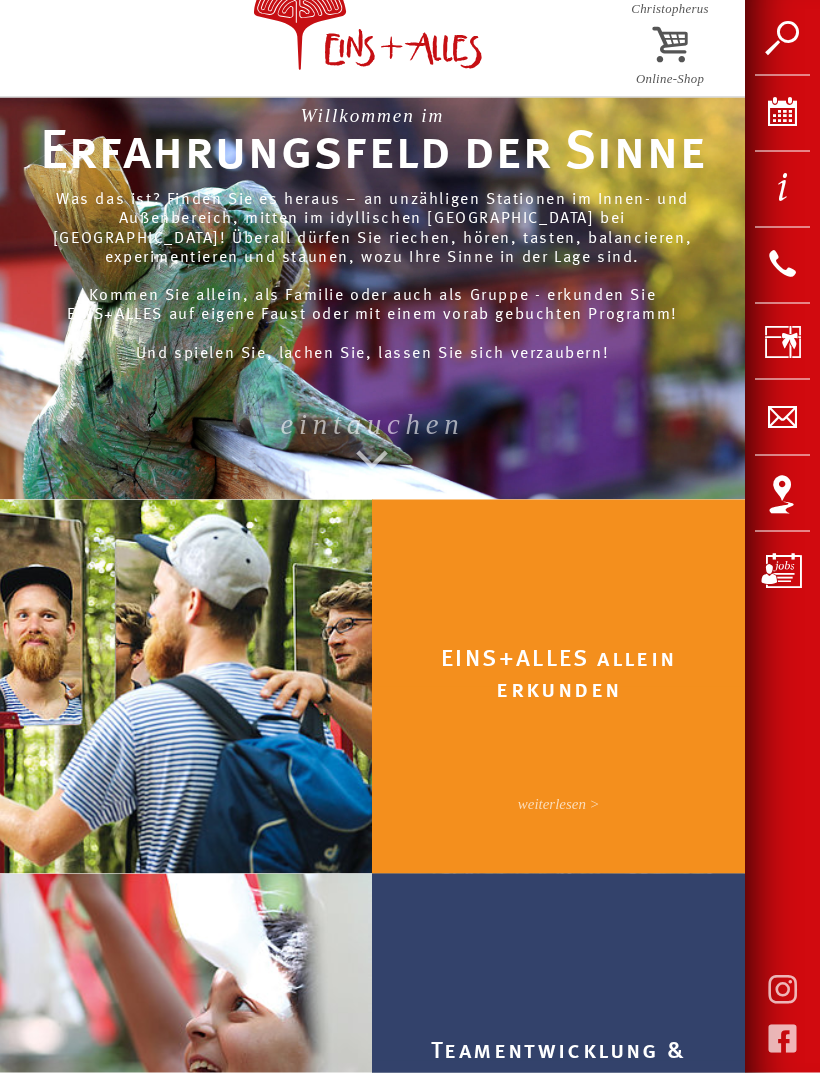 scroll, scrollTop: 55, scrollLeft: 0, axis: vertical 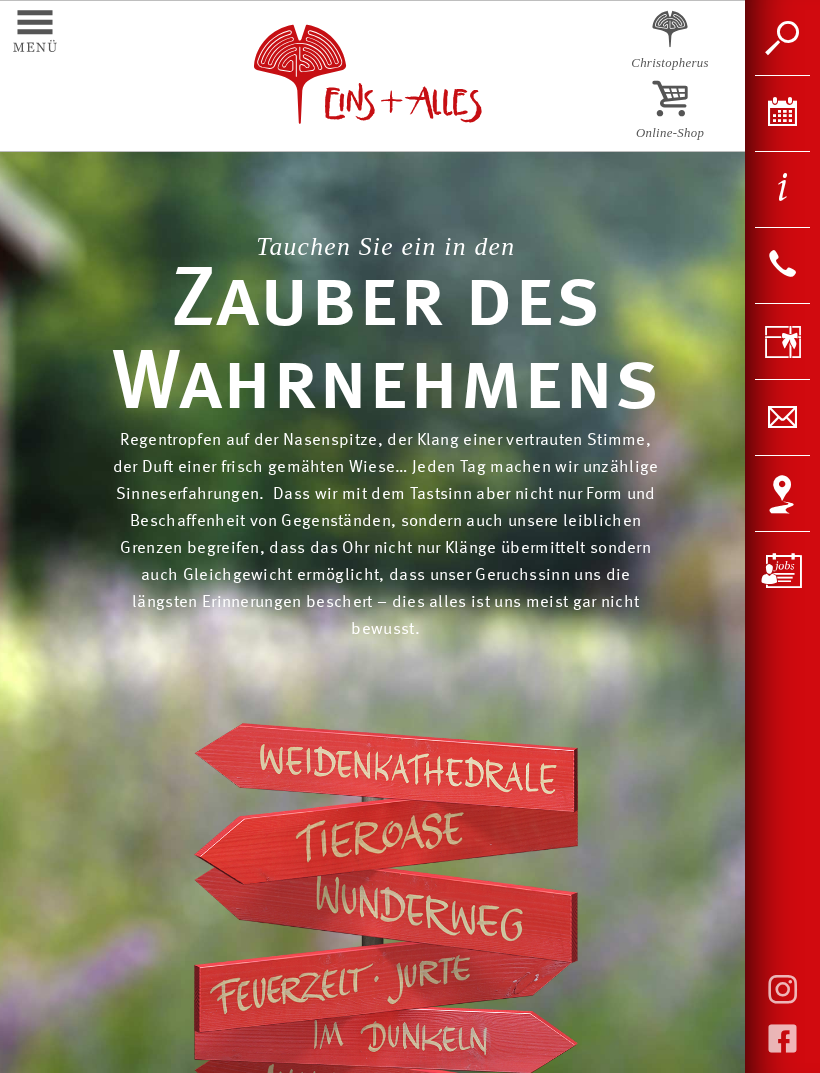 click at bounding box center [386, 768] 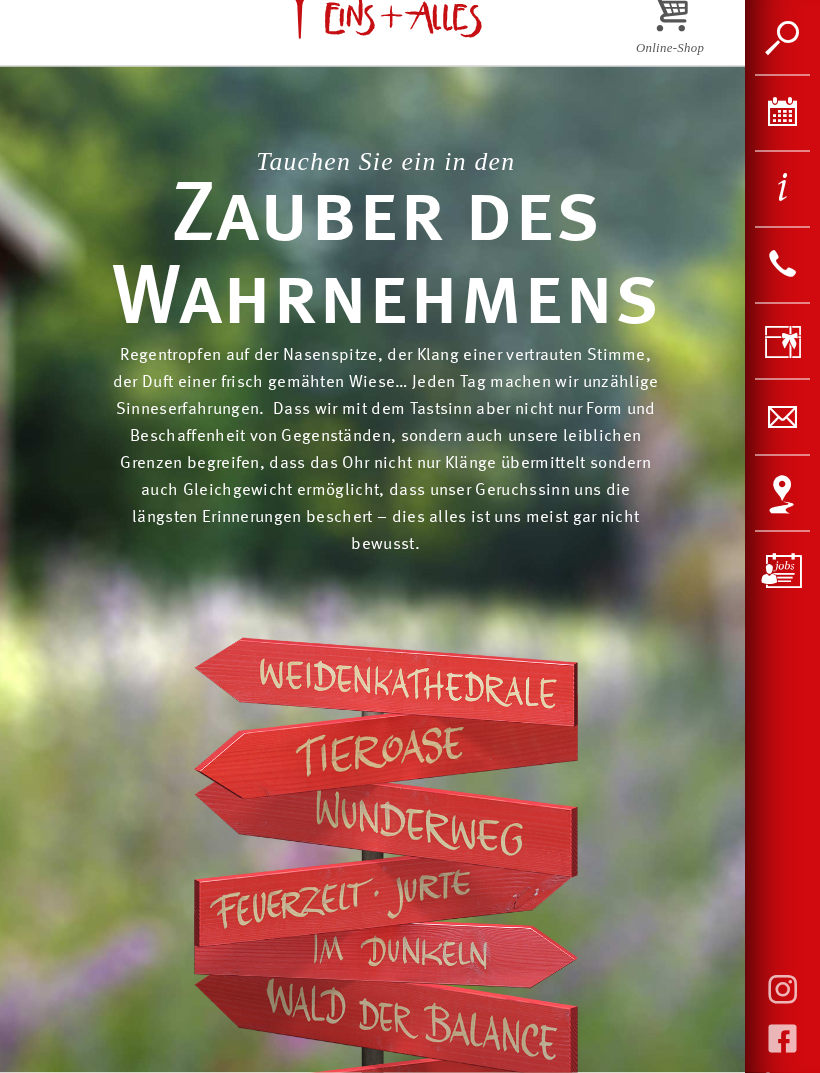 scroll, scrollTop: 86, scrollLeft: 0, axis: vertical 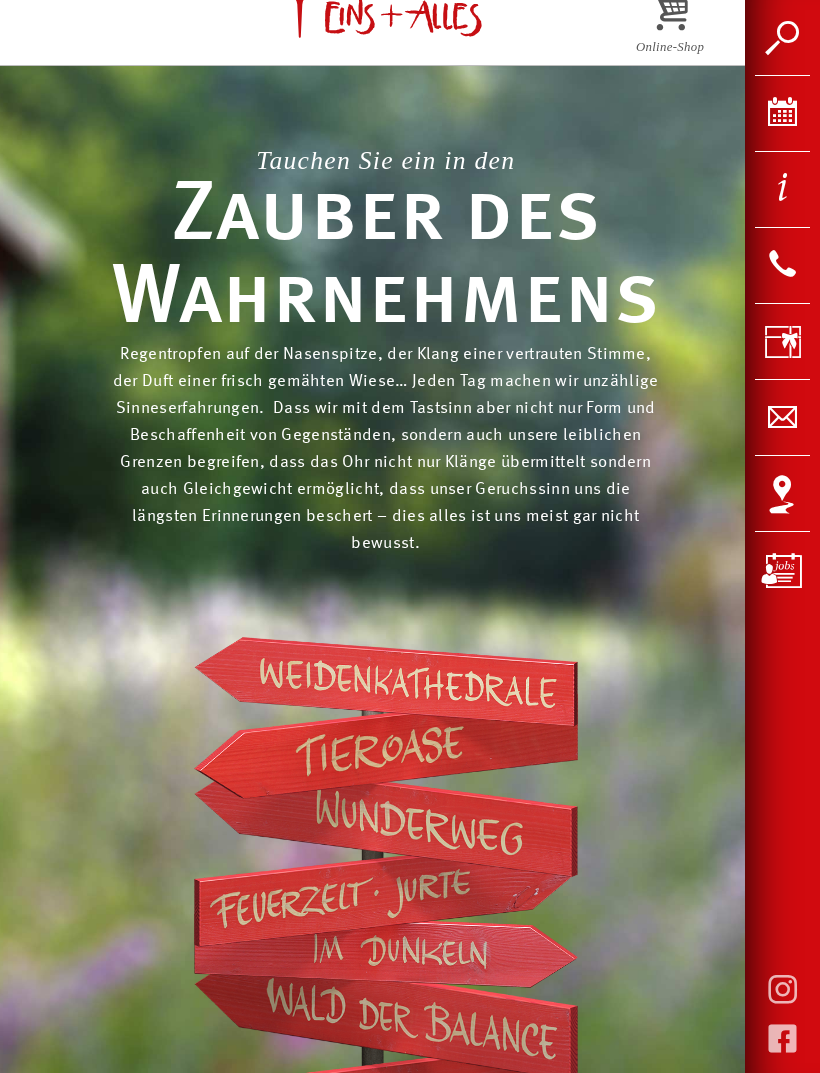 click at bounding box center (386, 819) 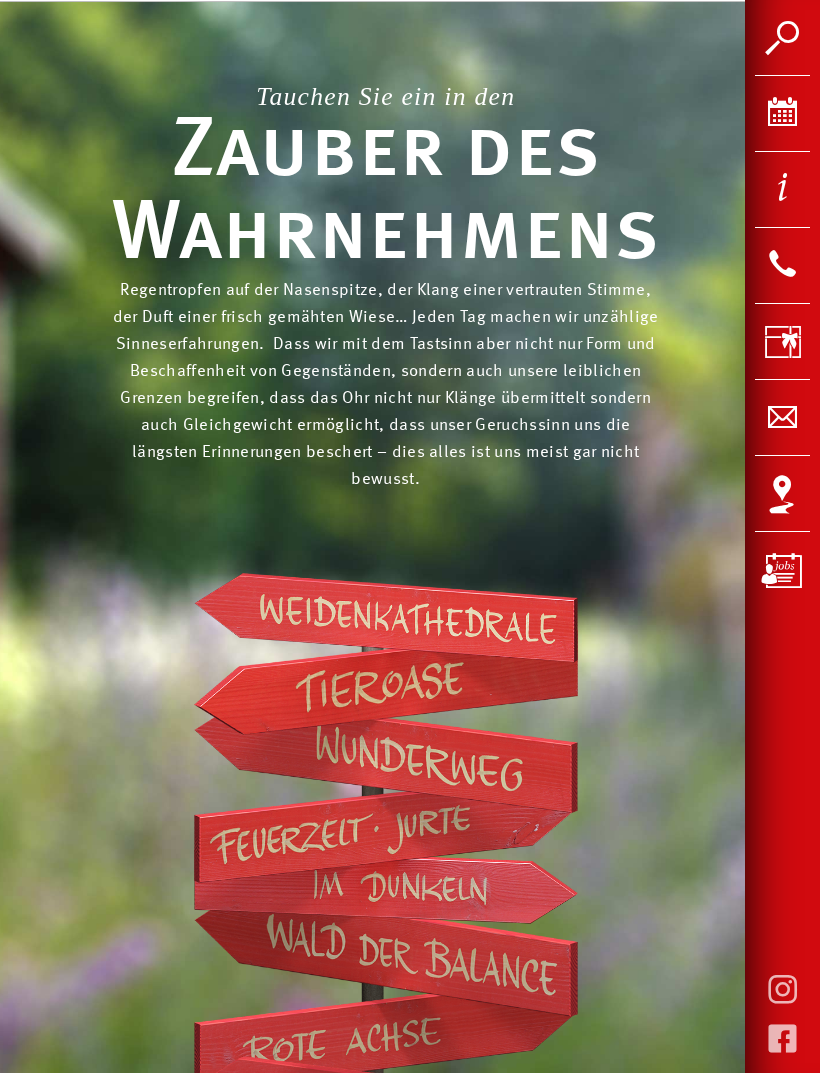 click at bounding box center (386, 830) 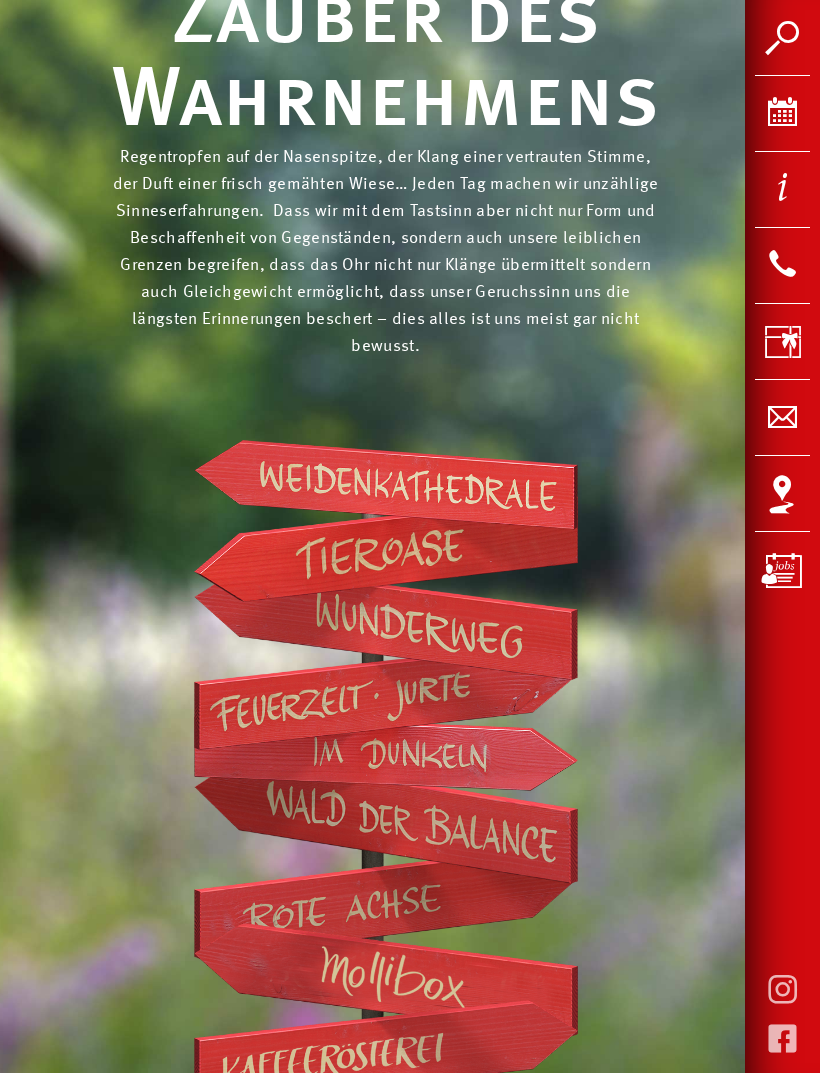 scroll, scrollTop: 305, scrollLeft: 0, axis: vertical 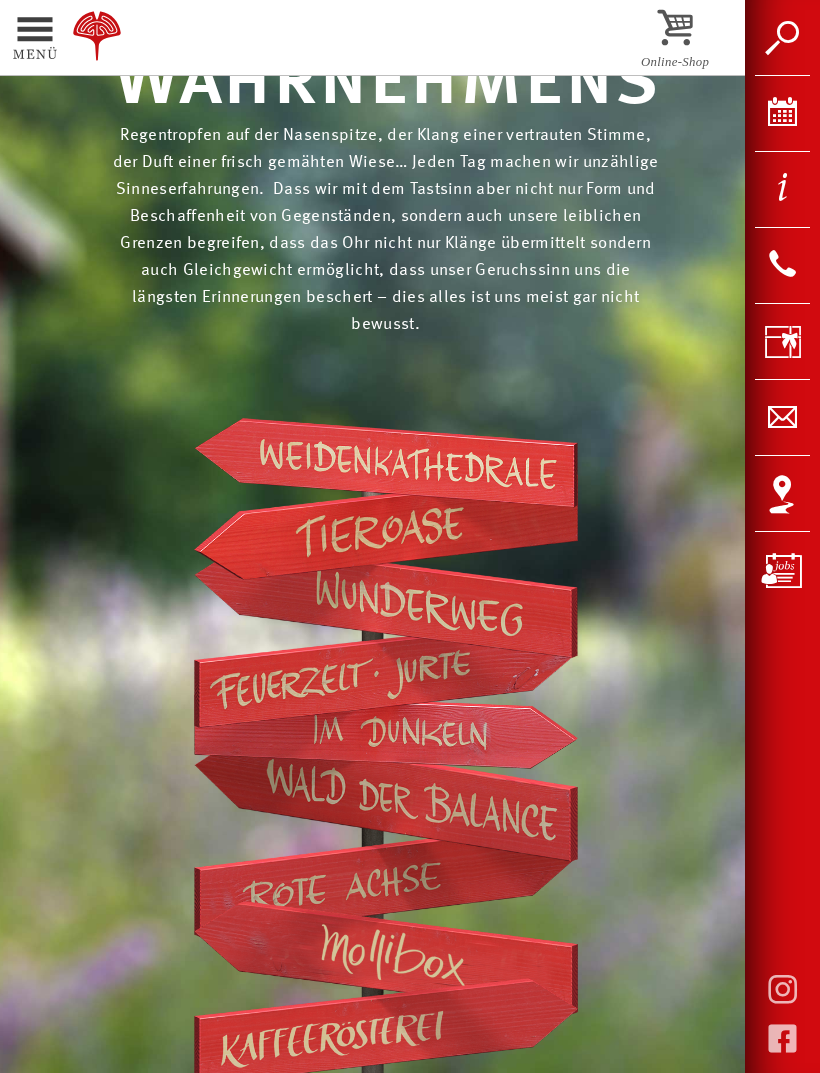 click at bounding box center [386, 797] 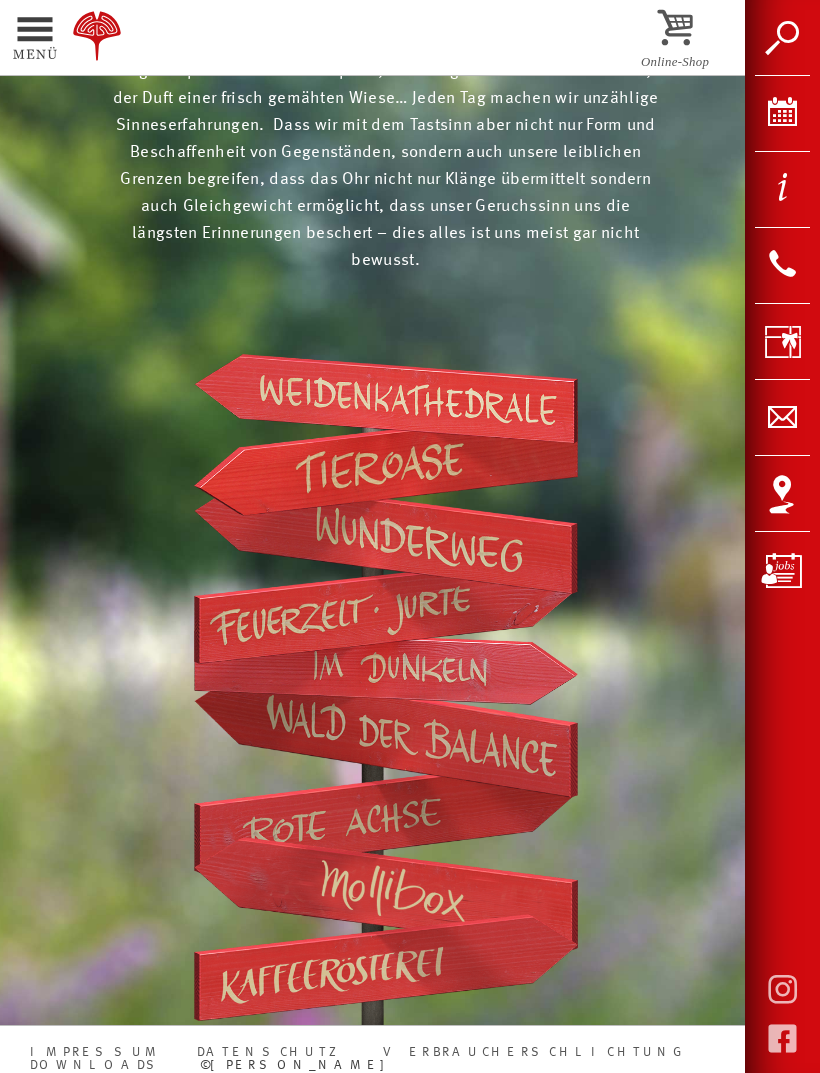 click at bounding box center (386, 817) 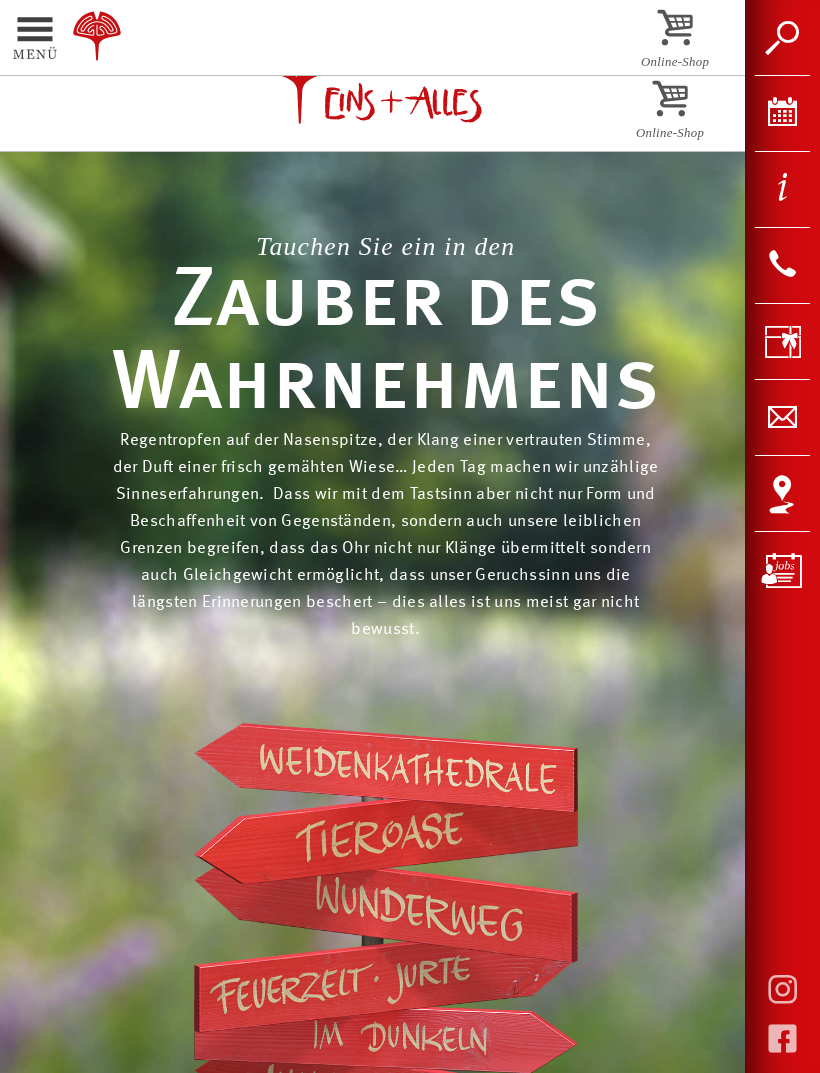 scroll, scrollTop: 369, scrollLeft: 0, axis: vertical 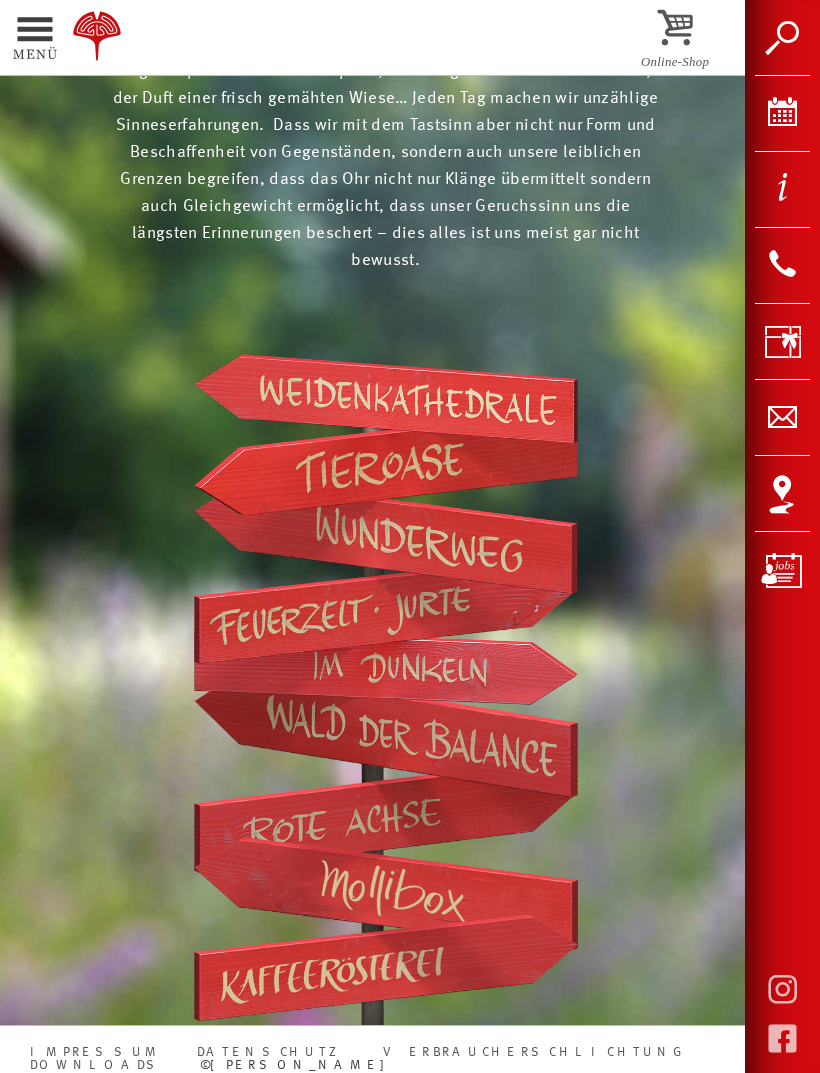 click at bounding box center [386, 894] 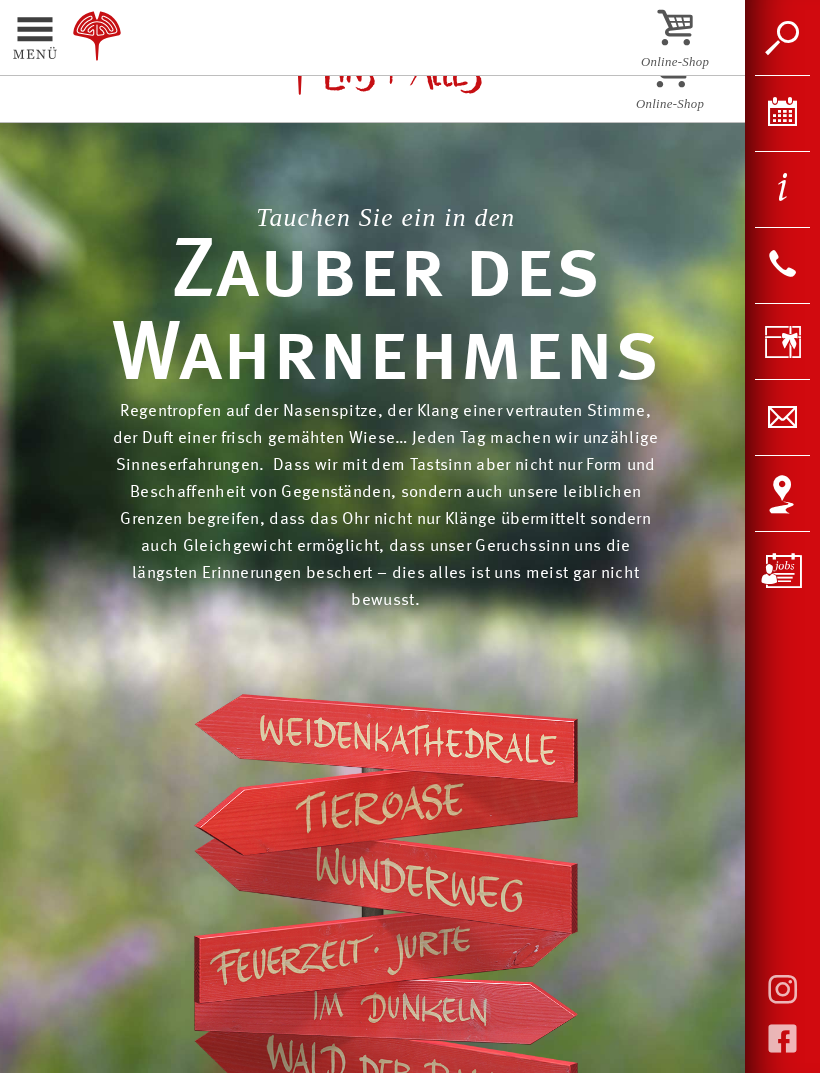 scroll, scrollTop: 0, scrollLeft: 0, axis: both 